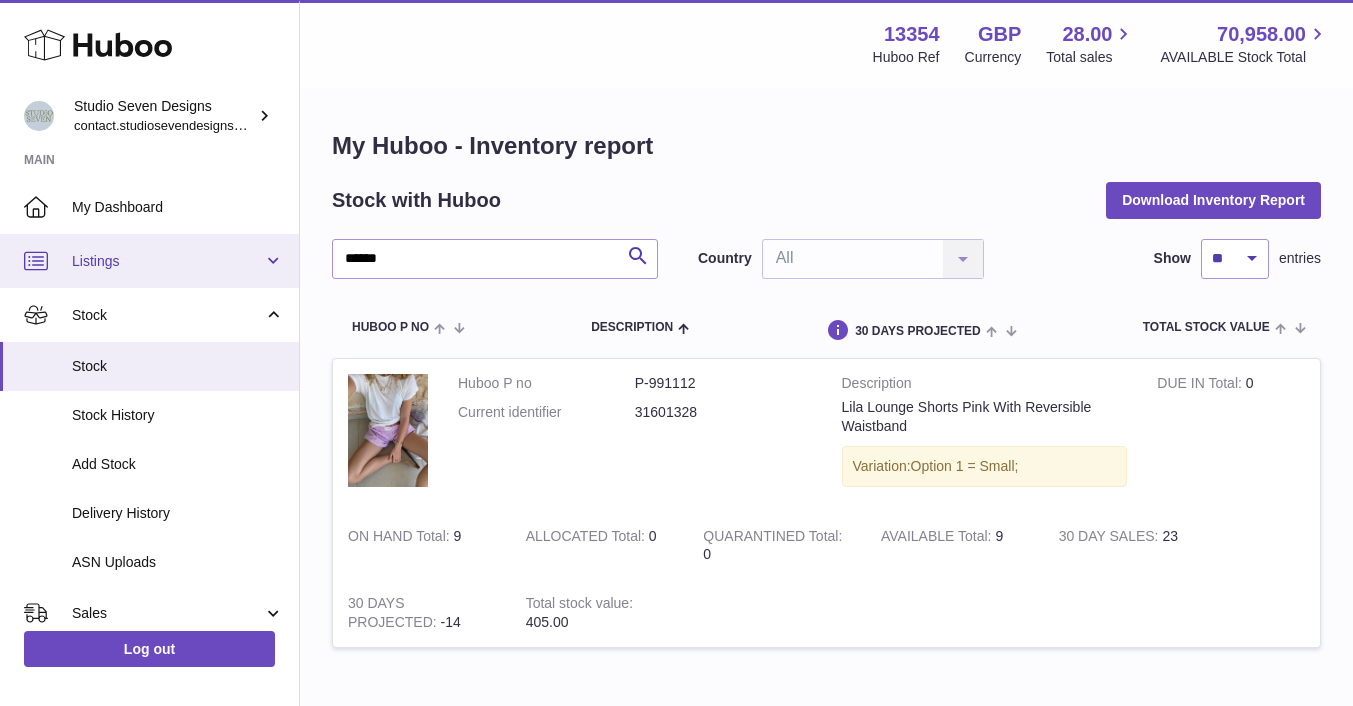 scroll, scrollTop: 0, scrollLeft: 0, axis: both 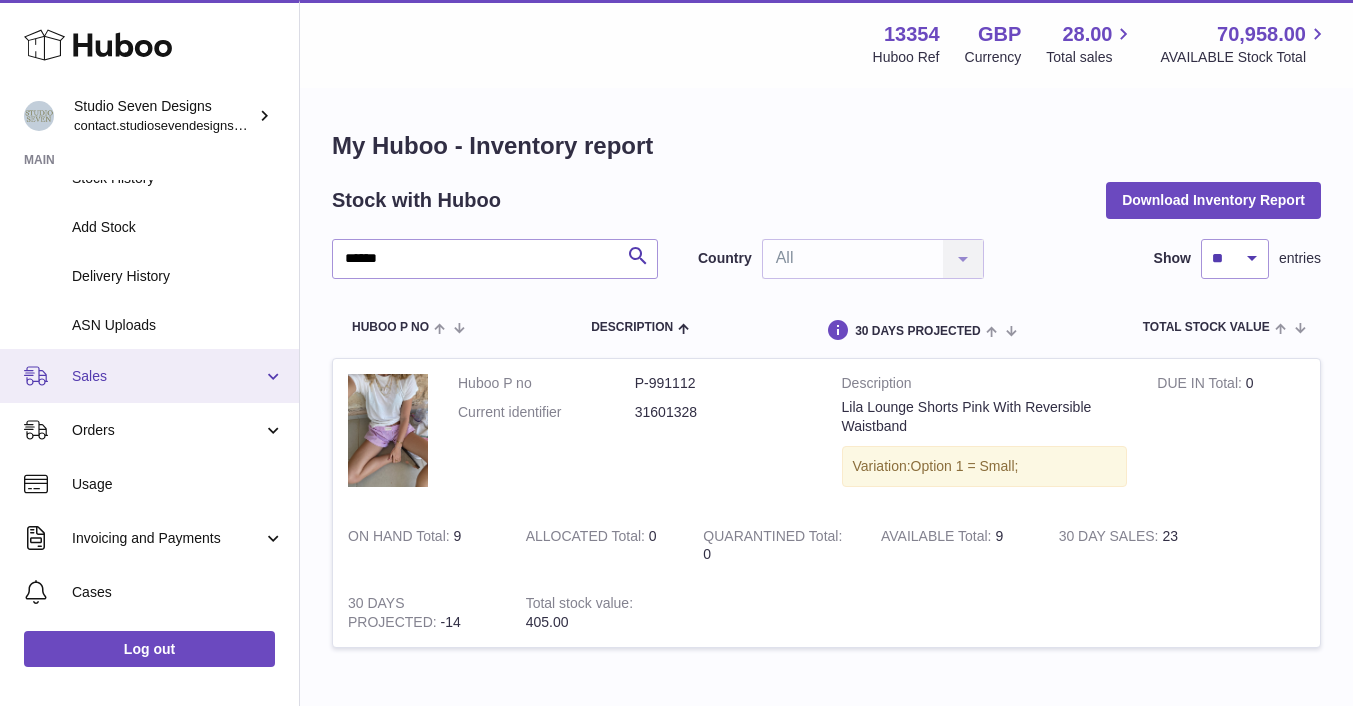 click on "Sales" at bounding box center (167, 376) 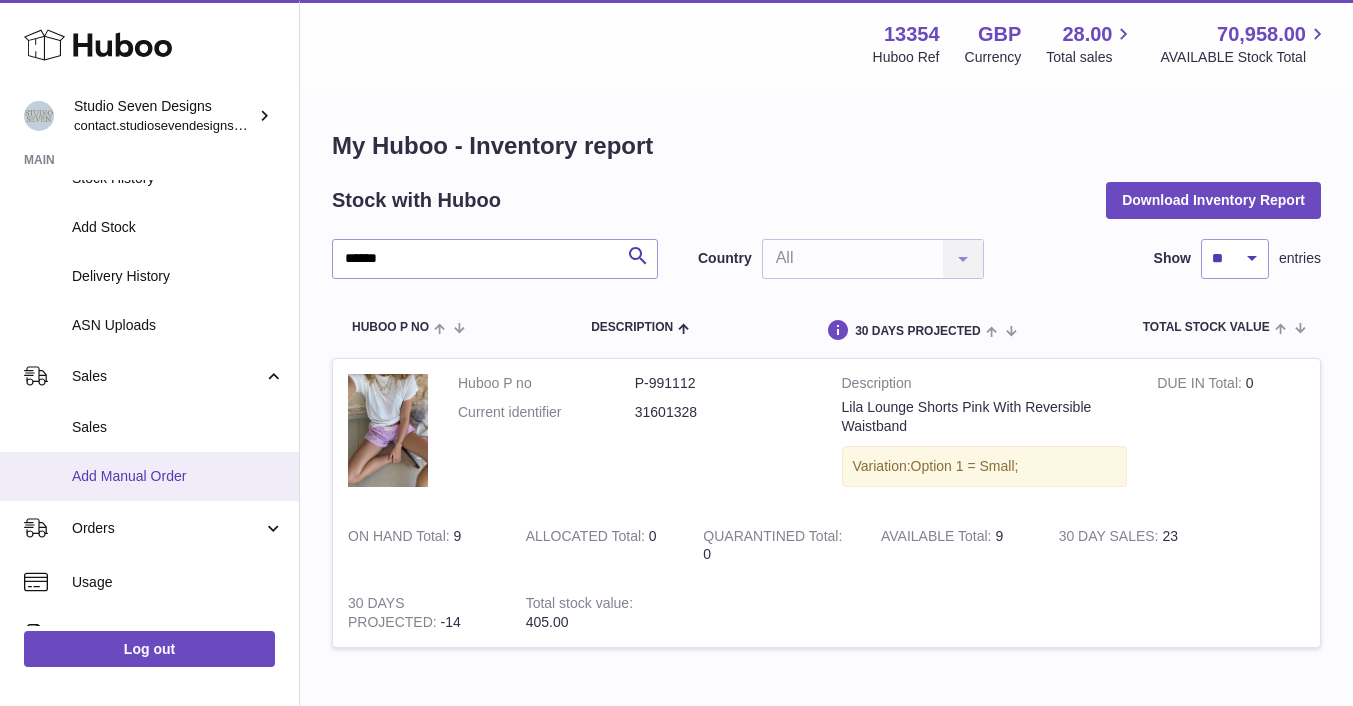 click on "Add Manual Order" at bounding box center [178, 476] 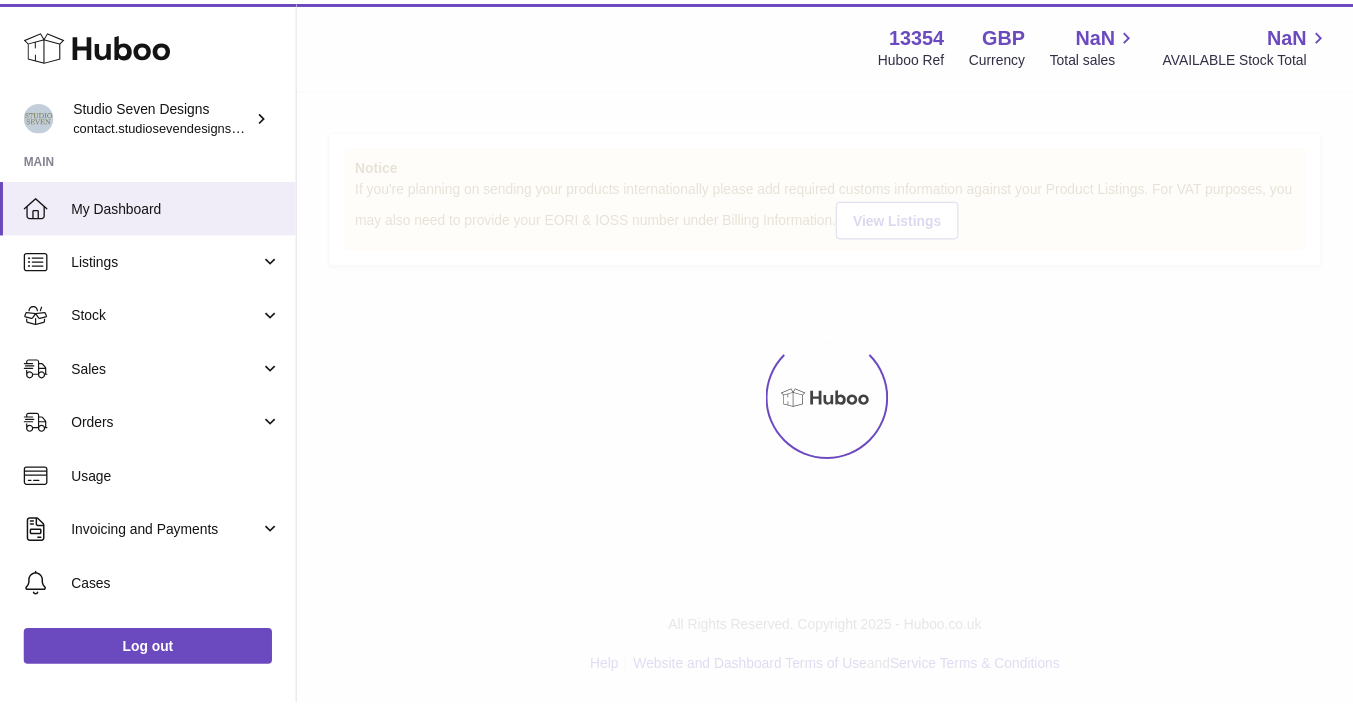 scroll, scrollTop: 0, scrollLeft: 0, axis: both 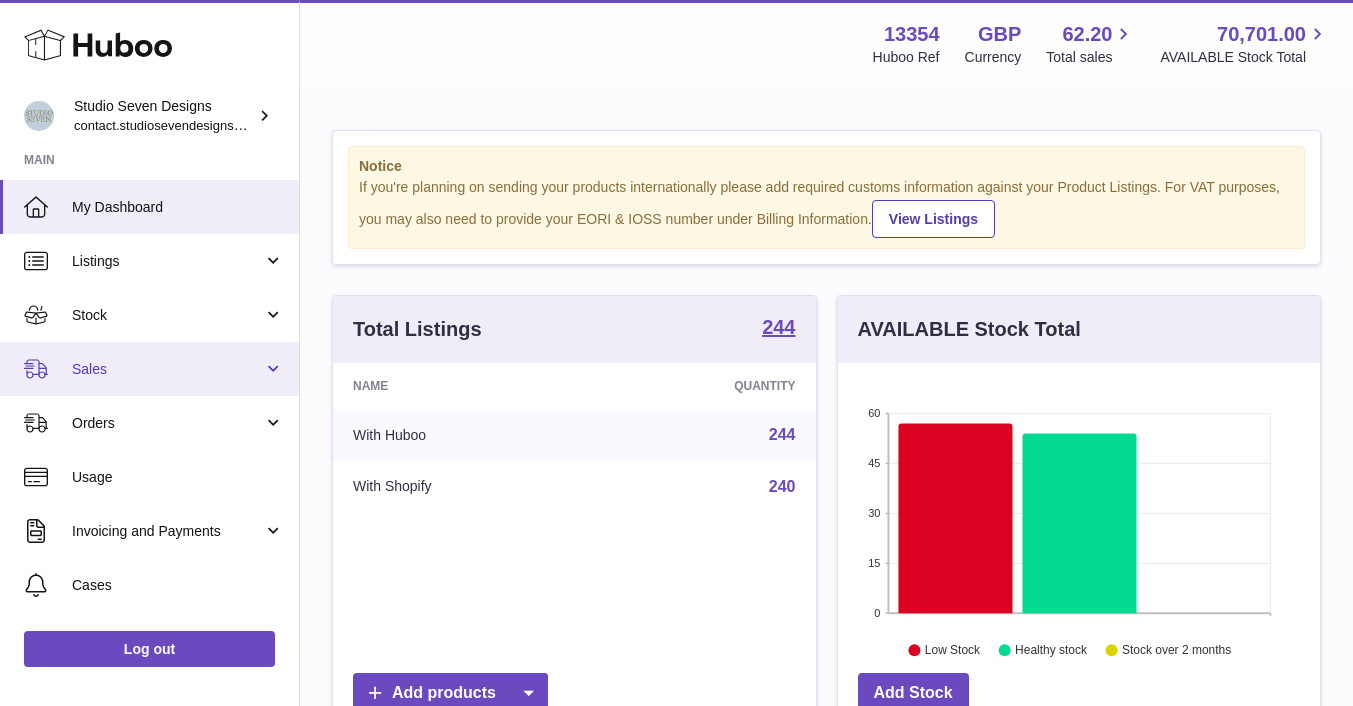click on "Sales" at bounding box center (167, 369) 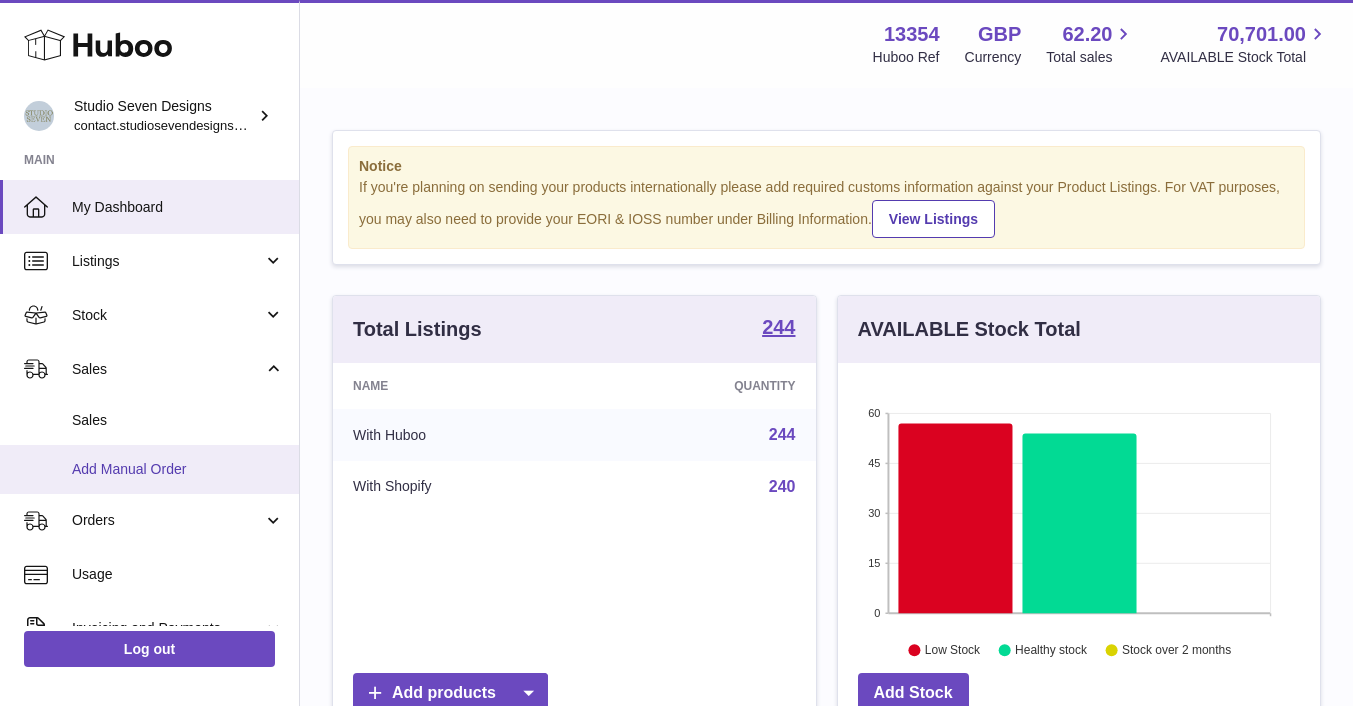 click on "Add Manual Order" at bounding box center [178, 469] 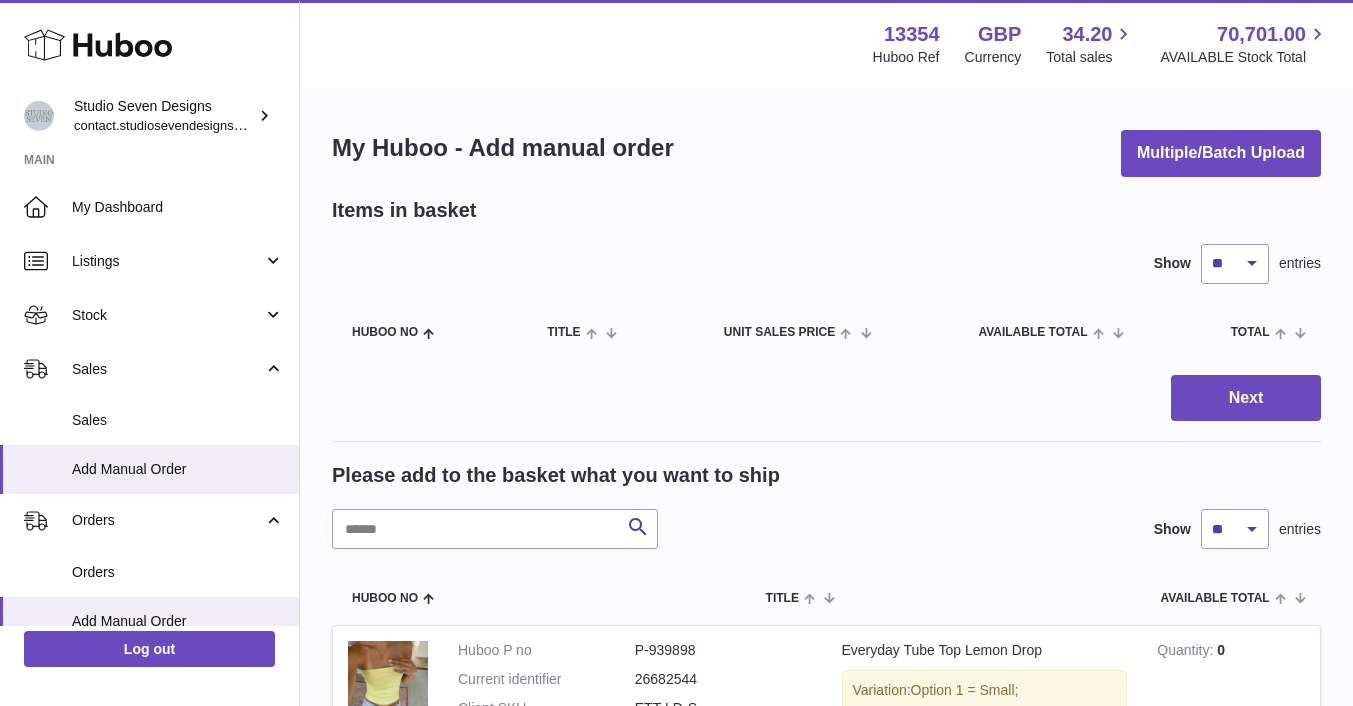 scroll, scrollTop: 0, scrollLeft: 0, axis: both 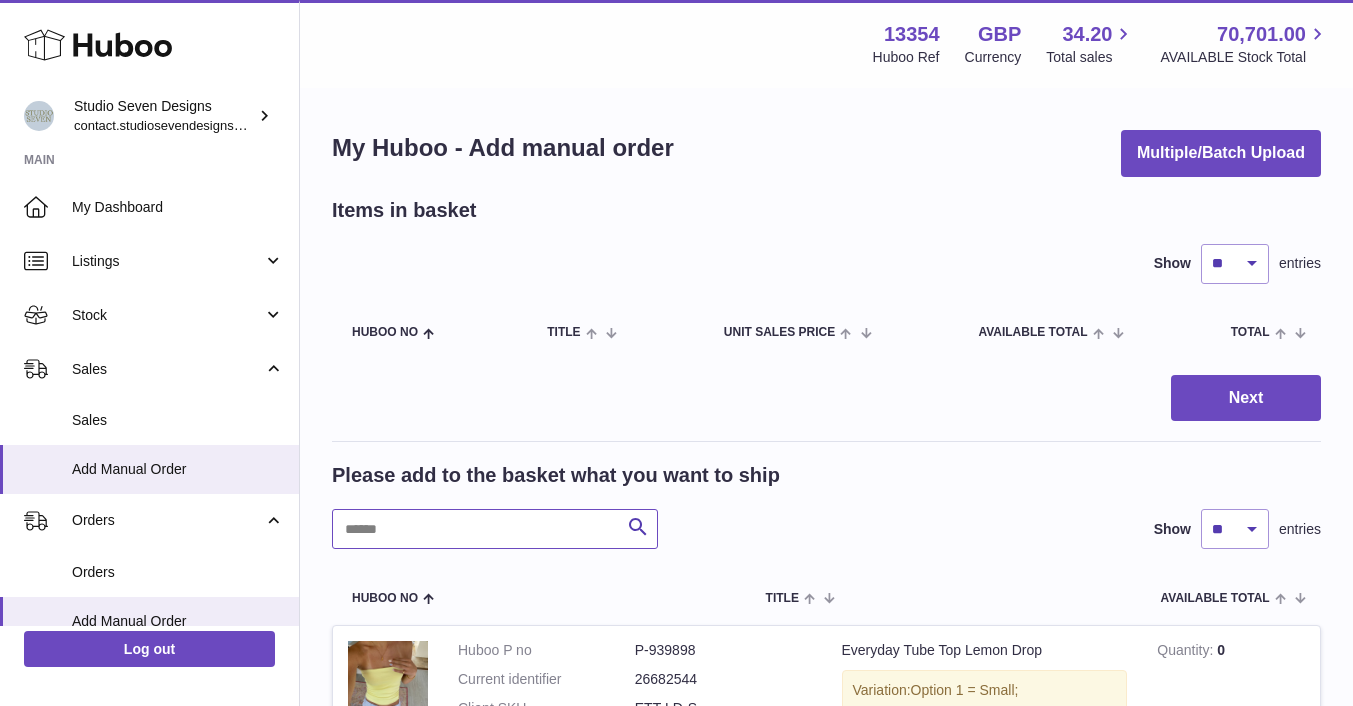 click at bounding box center [495, 529] 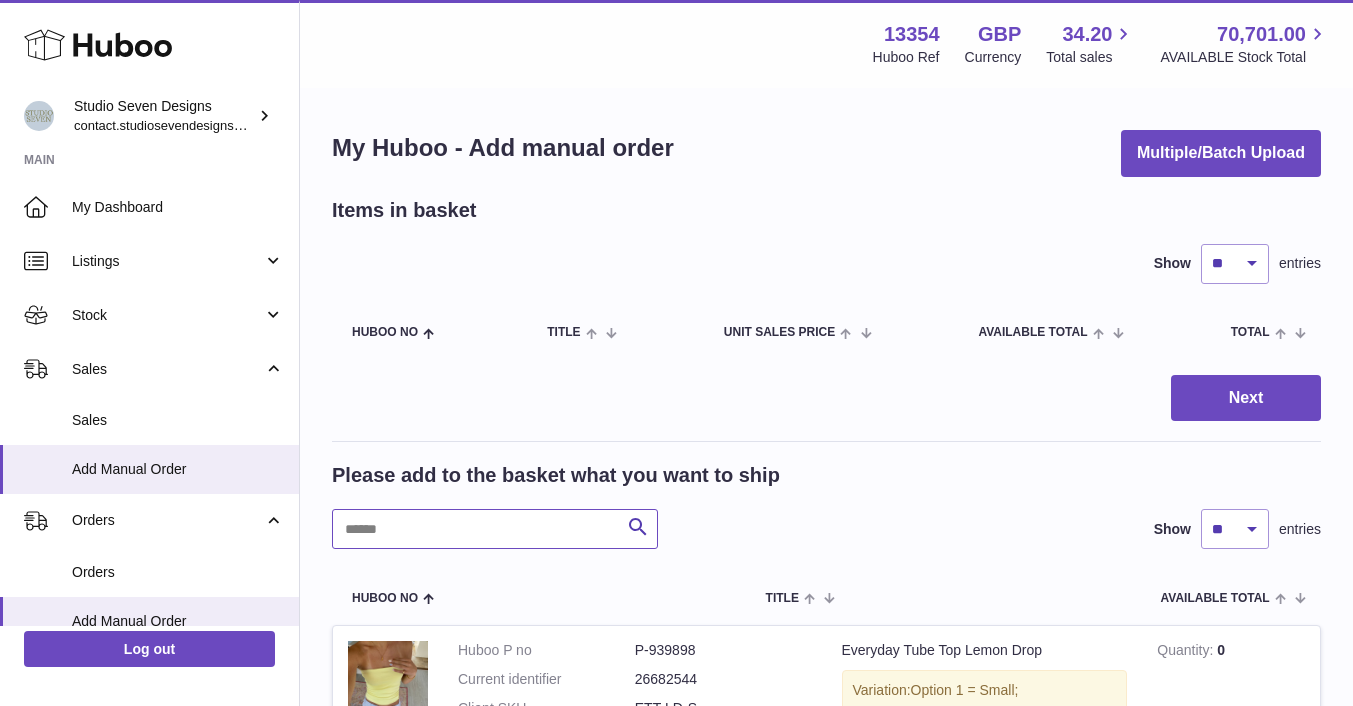 click at bounding box center [495, 529] 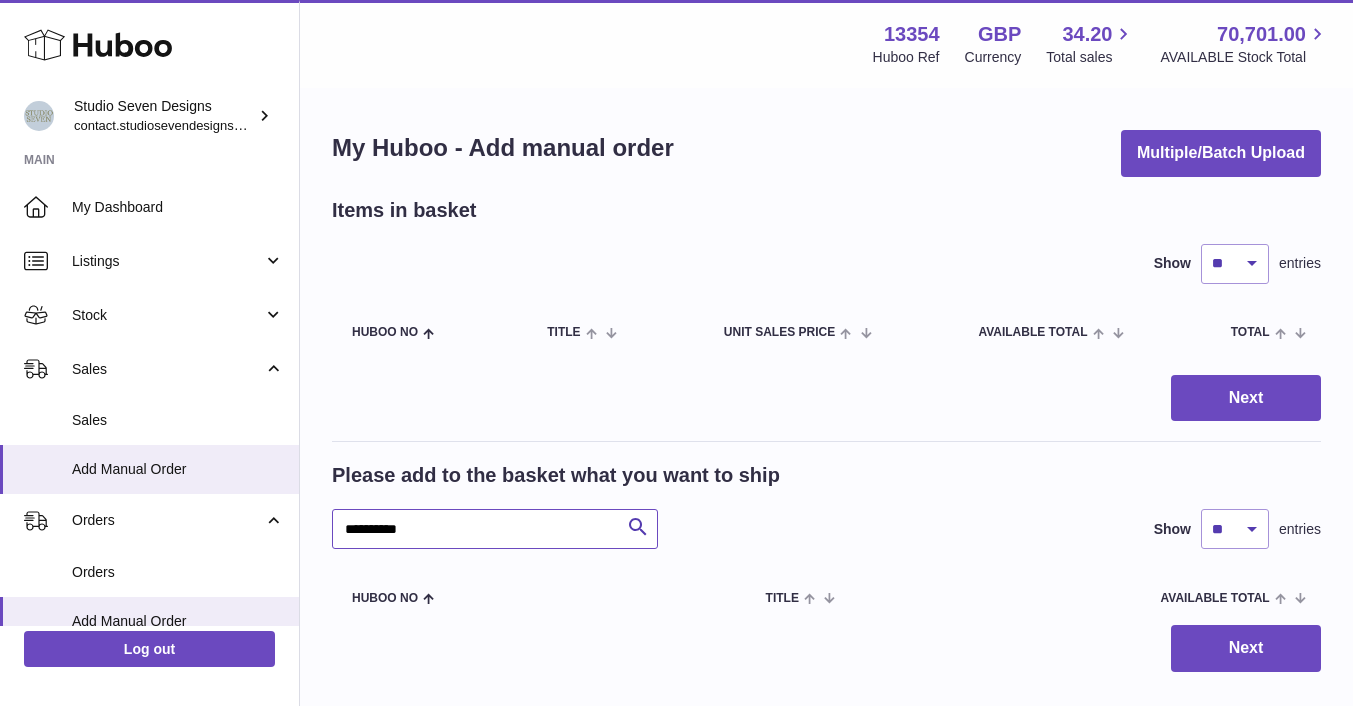scroll, scrollTop: 124, scrollLeft: 0, axis: vertical 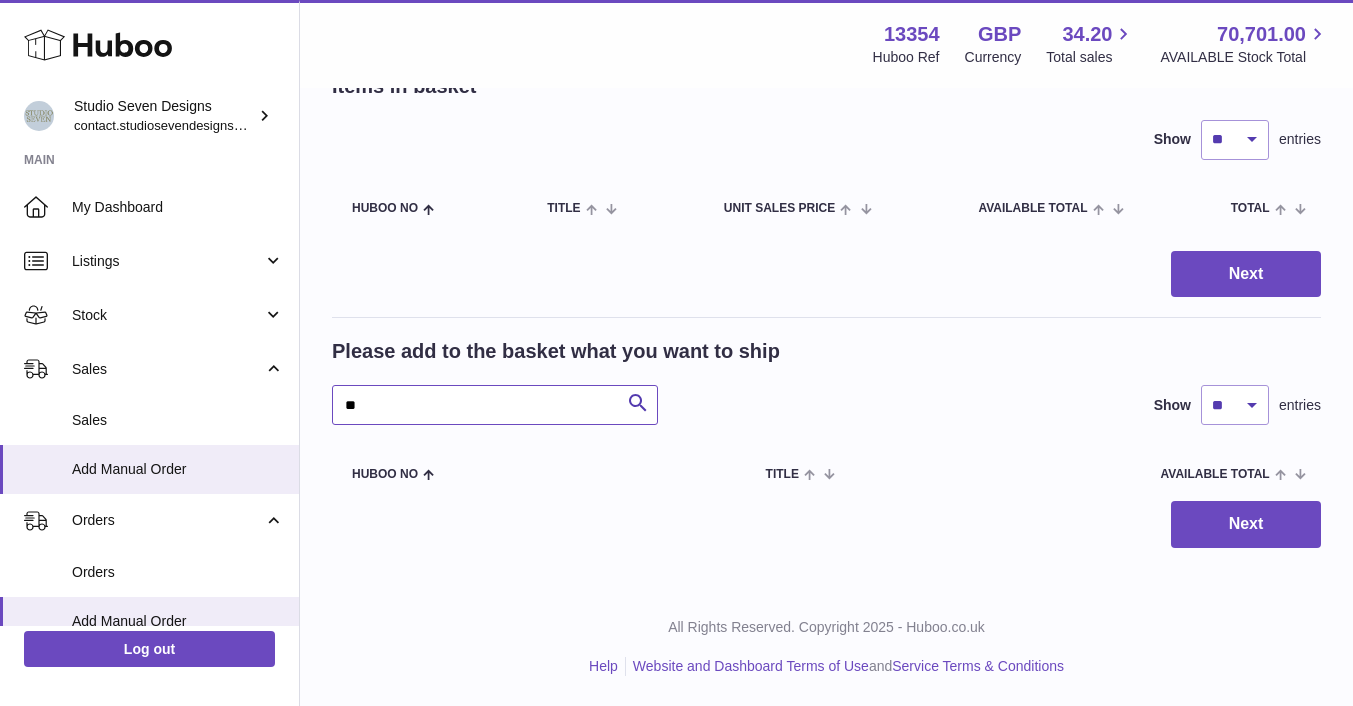 type on "*" 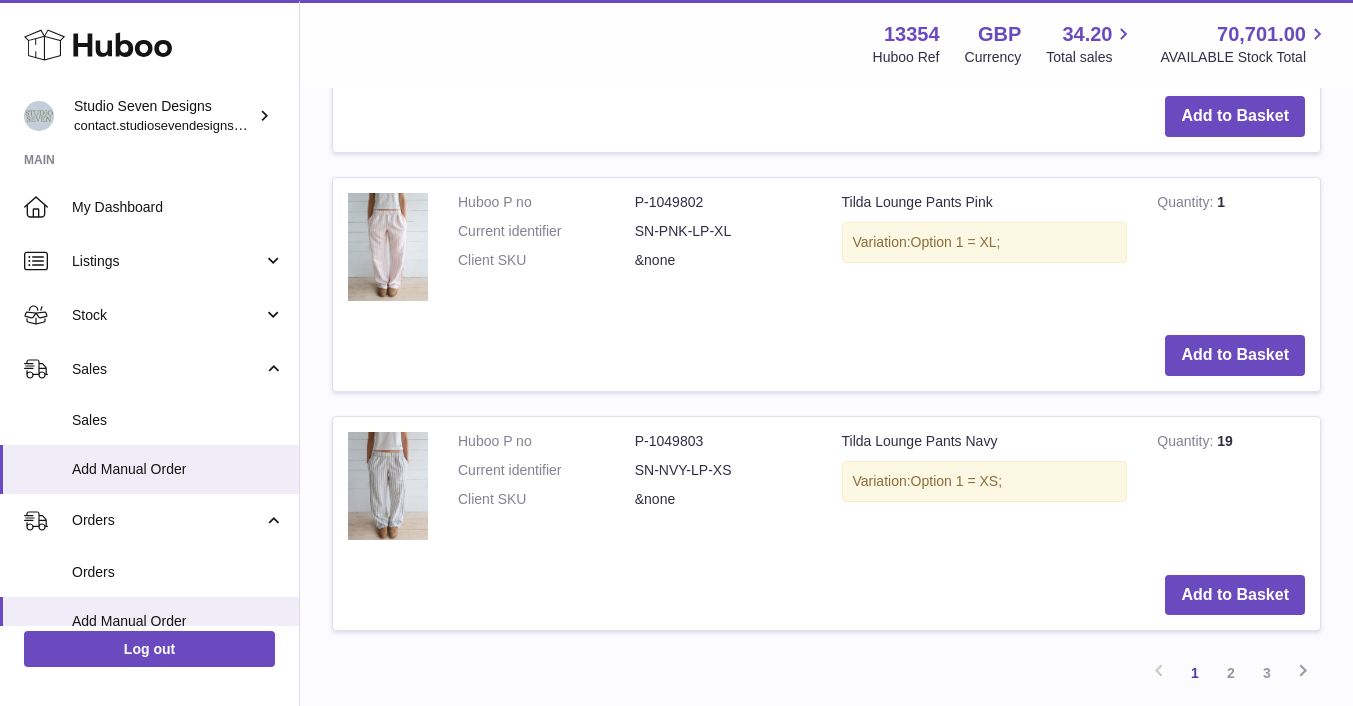 scroll, scrollTop: 2538, scrollLeft: 0, axis: vertical 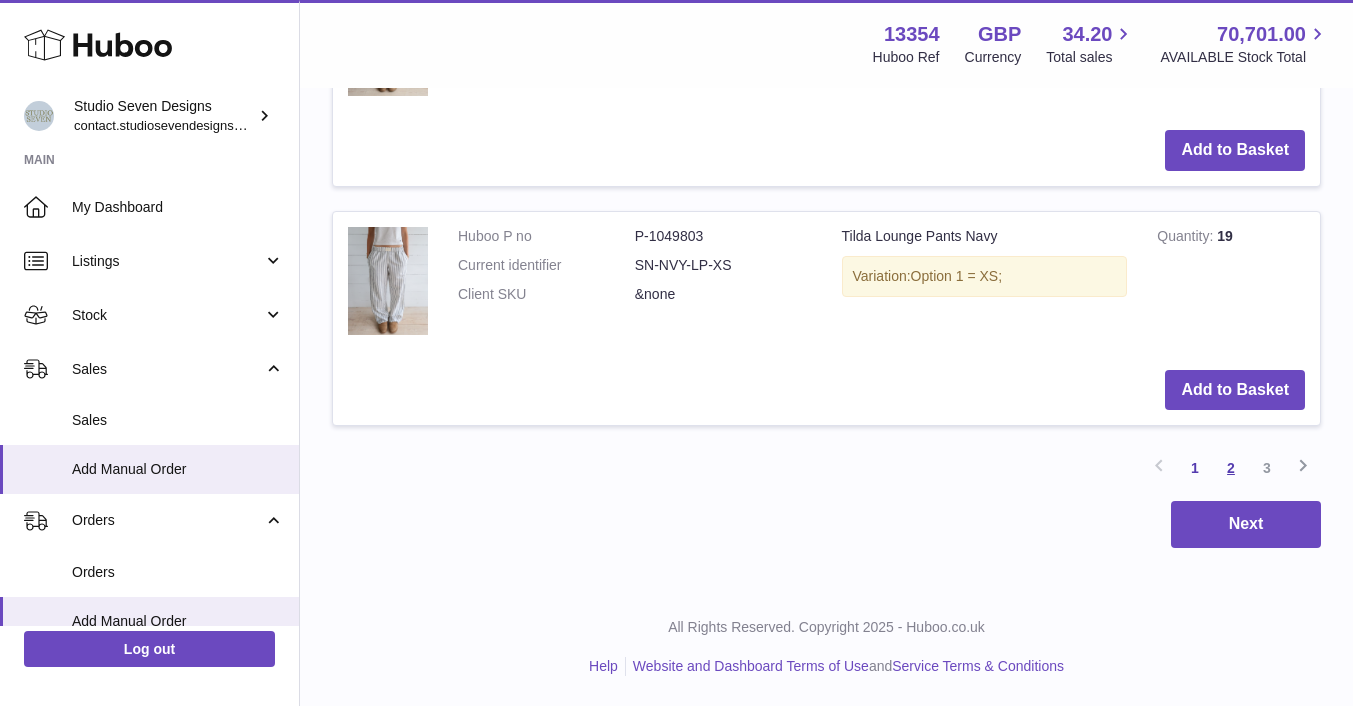 type on "*****" 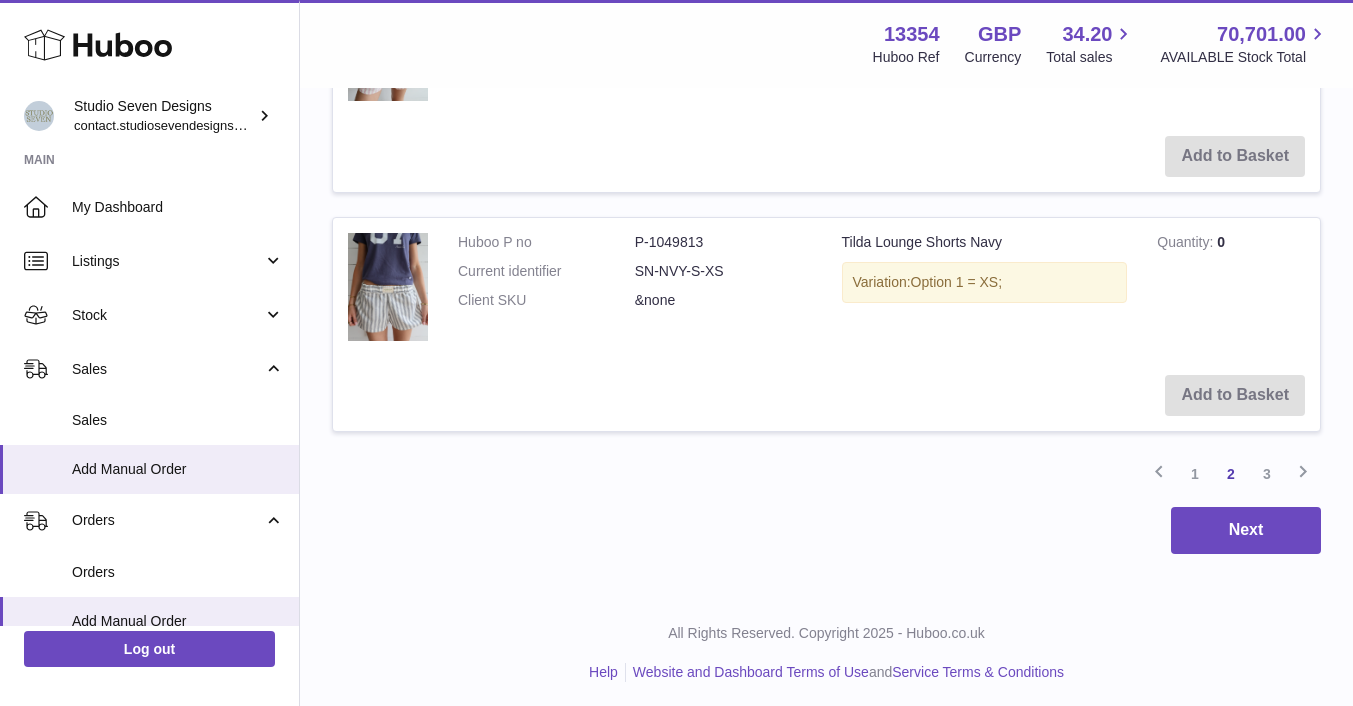 scroll, scrollTop: 2566, scrollLeft: 0, axis: vertical 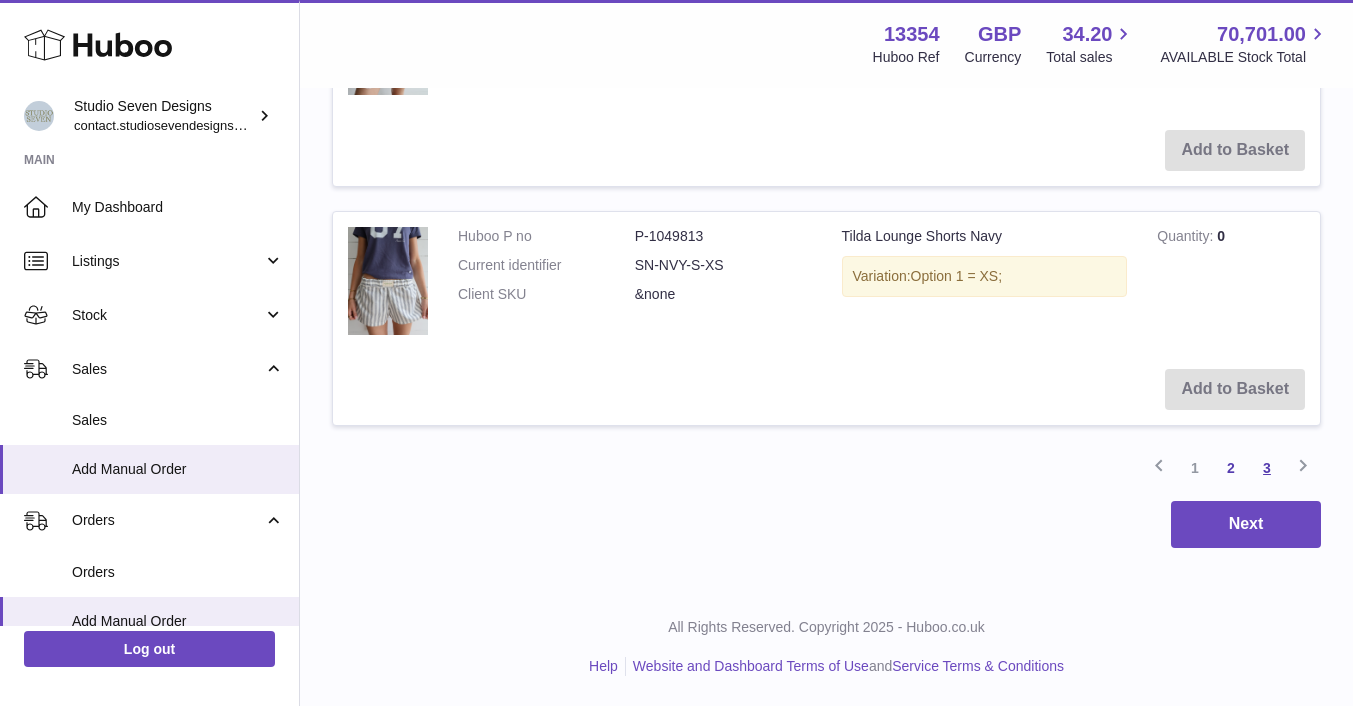 click on "3" at bounding box center [1267, 468] 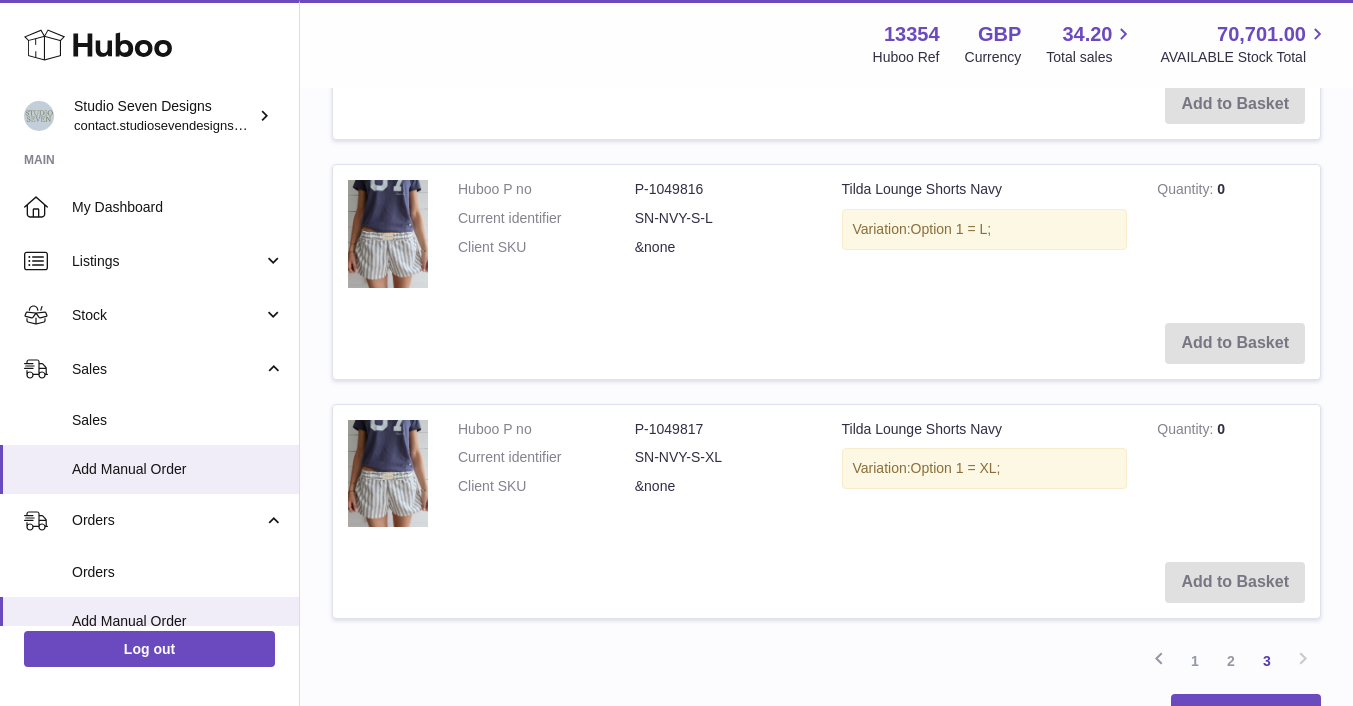 scroll, scrollTop: 940, scrollLeft: 0, axis: vertical 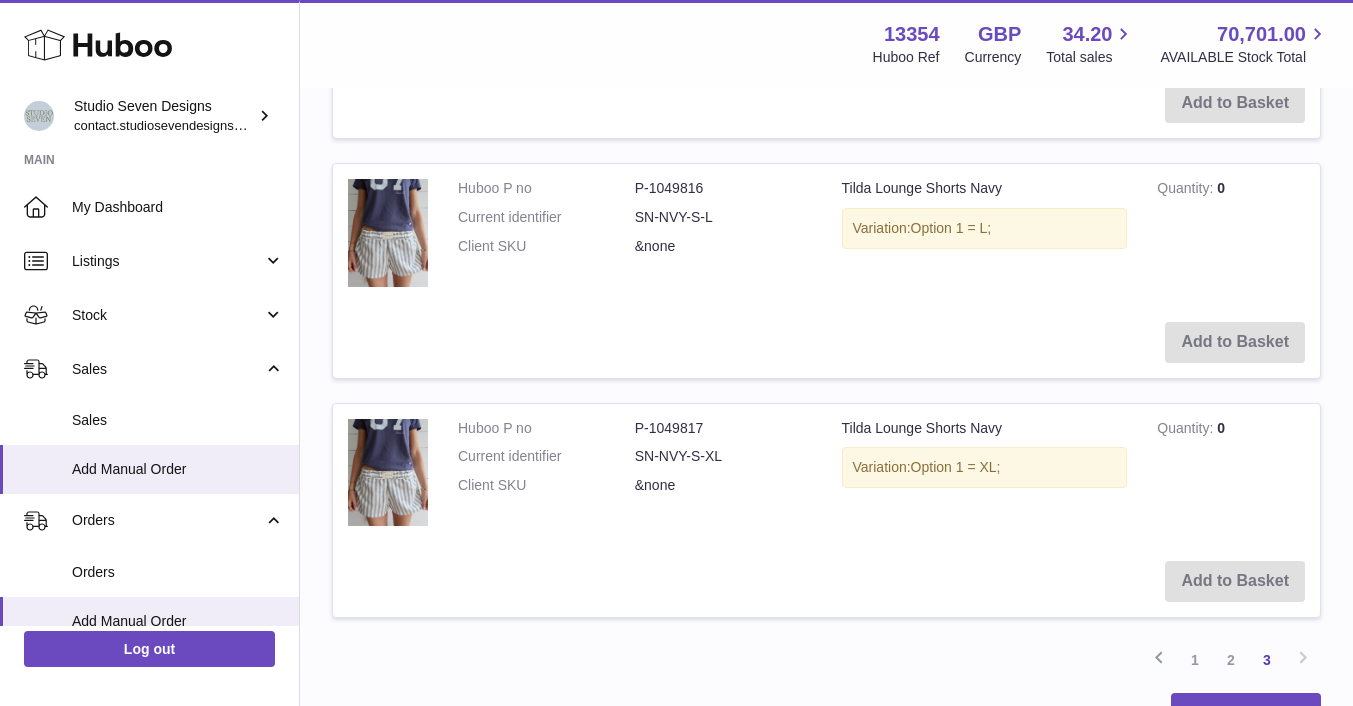 click on "Add to Basket" at bounding box center (826, 581) 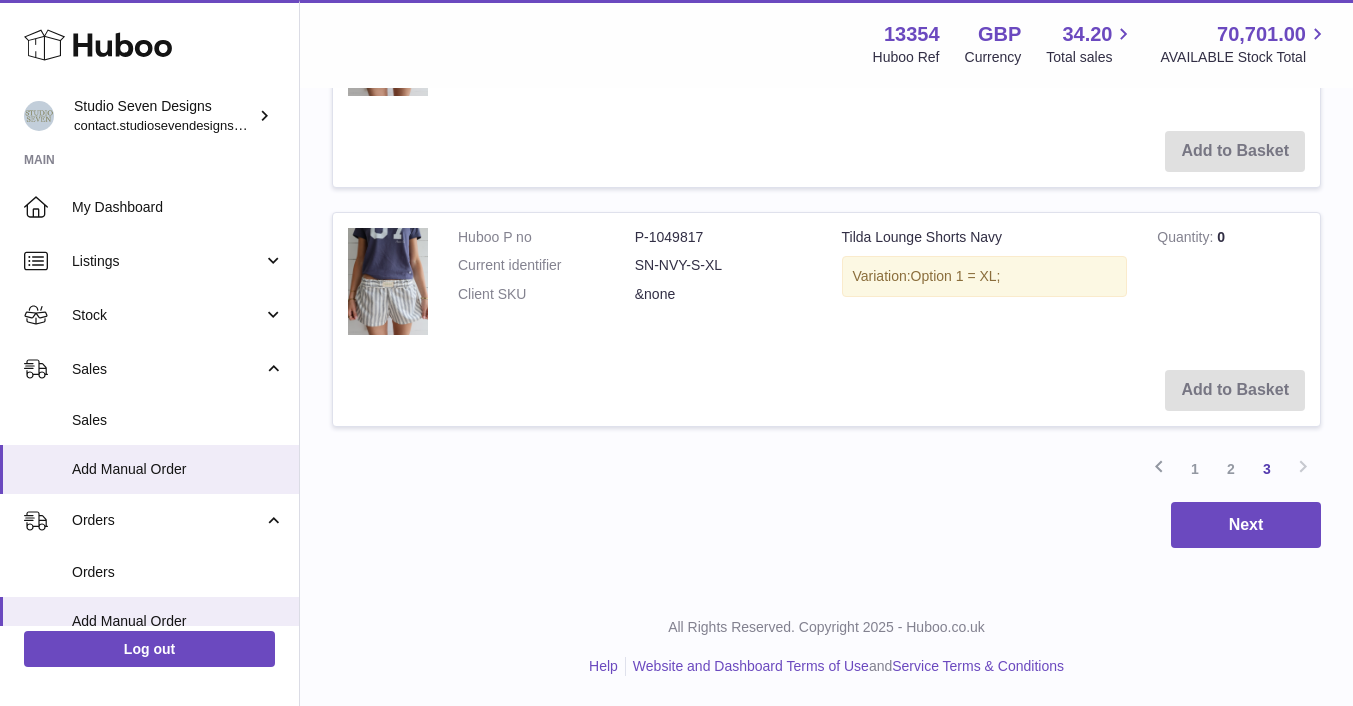 scroll, scrollTop: 1123, scrollLeft: 0, axis: vertical 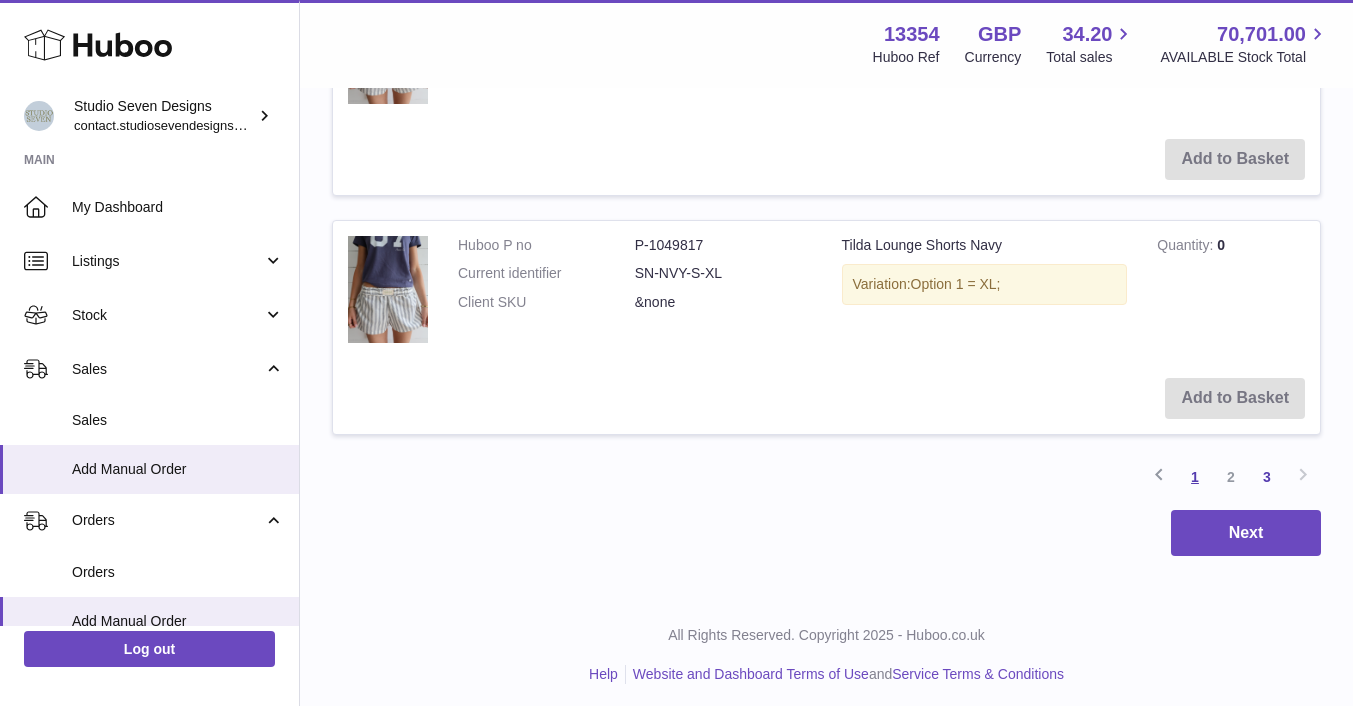 click on "1" at bounding box center (1195, 477) 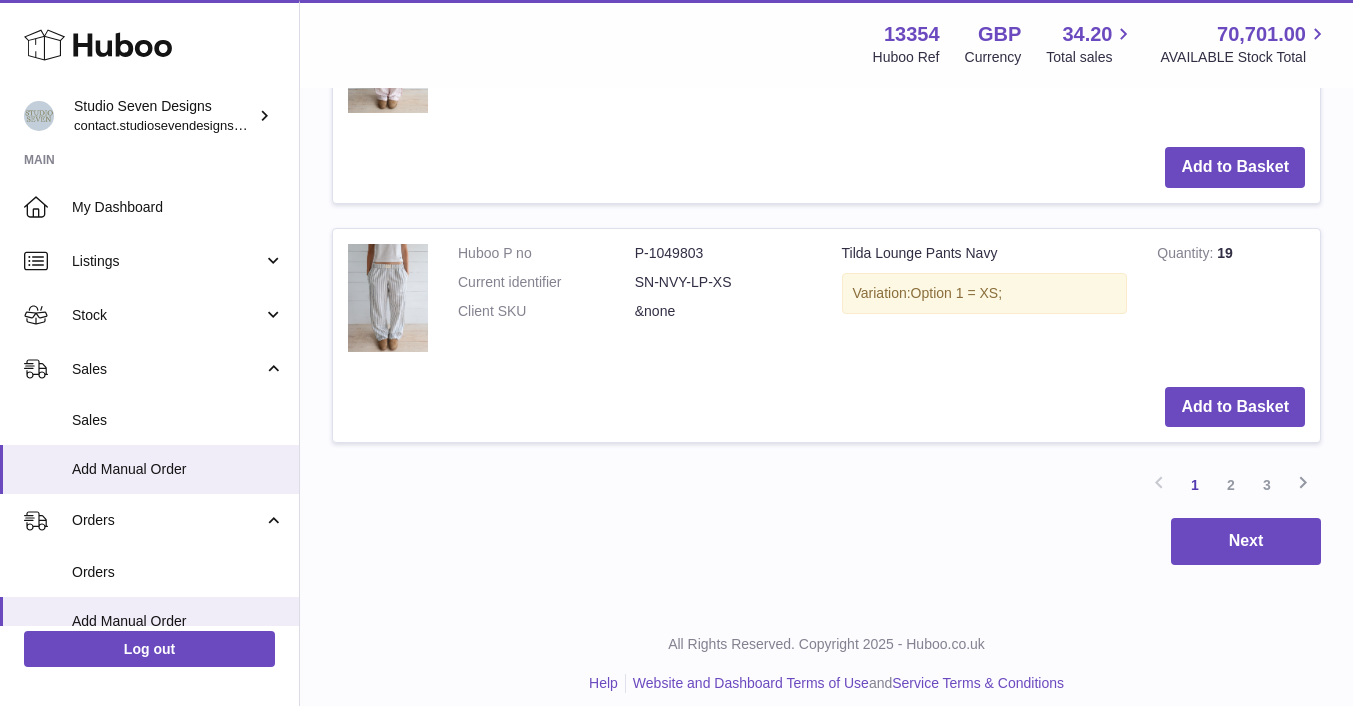 scroll, scrollTop: 2538, scrollLeft: 0, axis: vertical 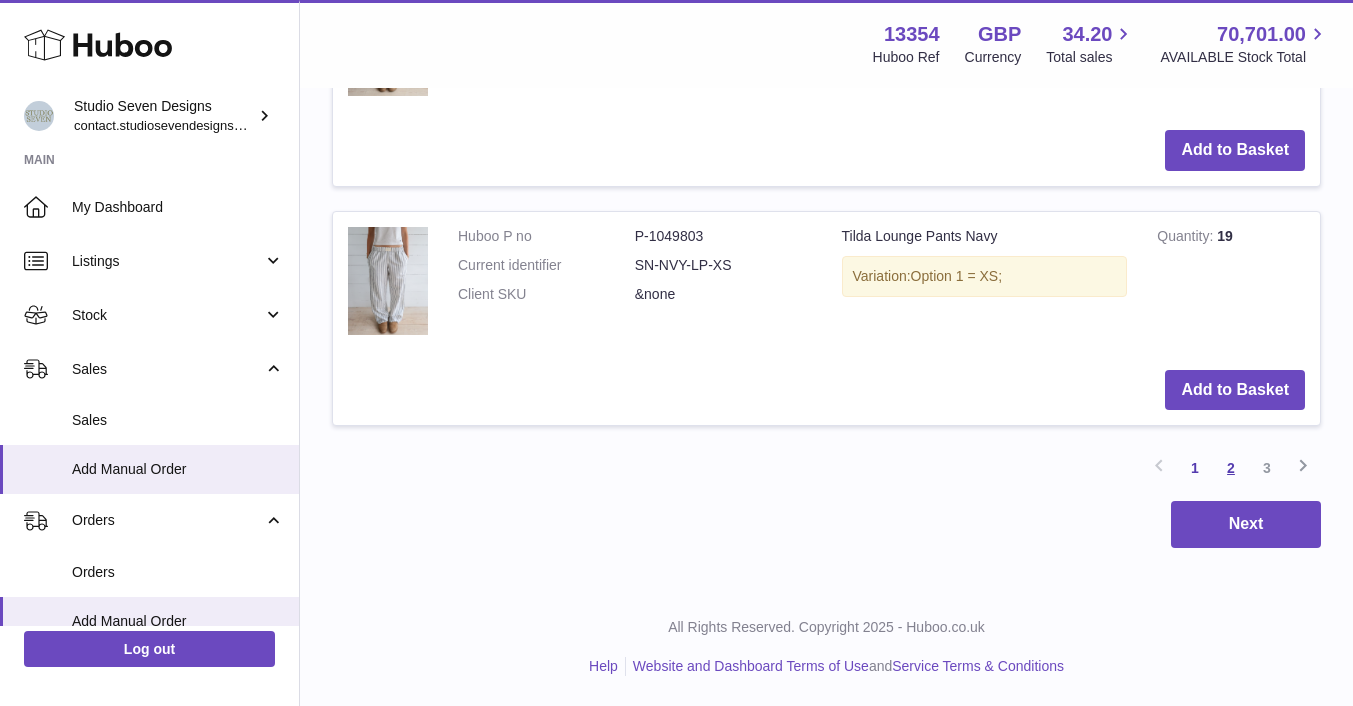 click on "2" at bounding box center (1231, 468) 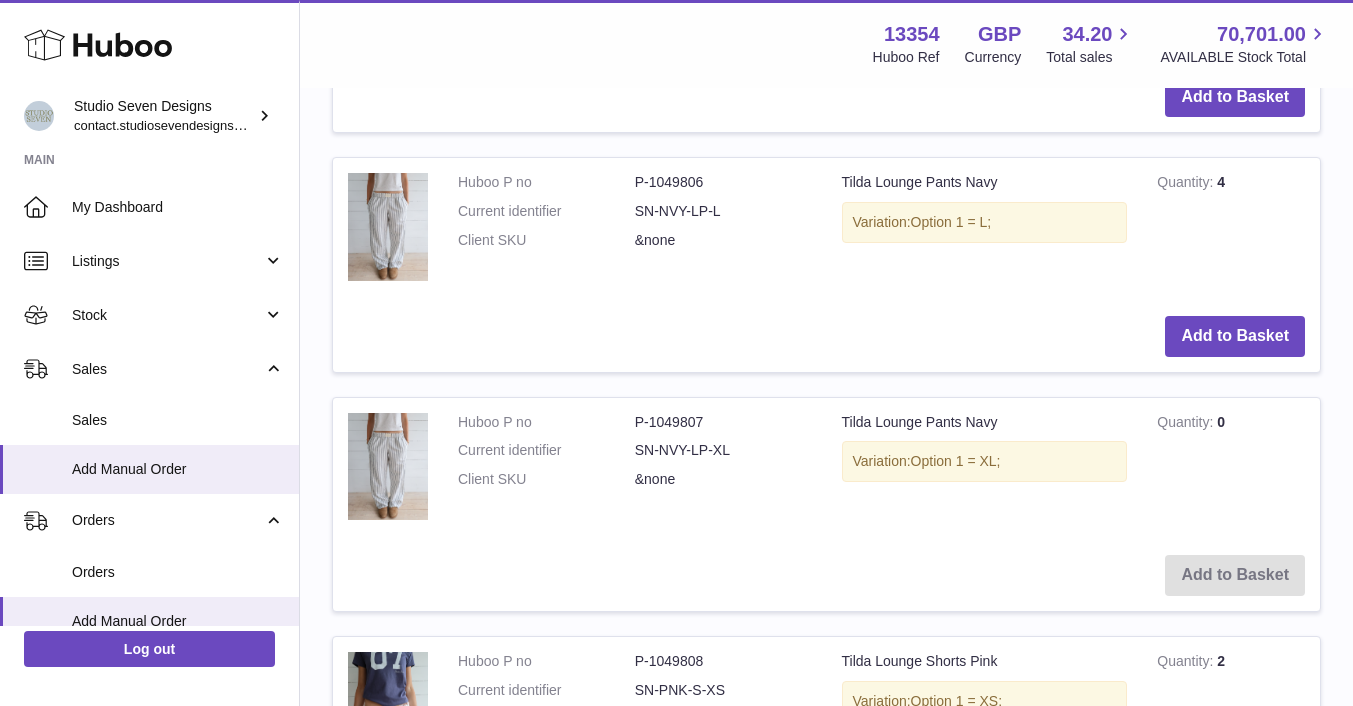 scroll, scrollTop: 948, scrollLeft: 0, axis: vertical 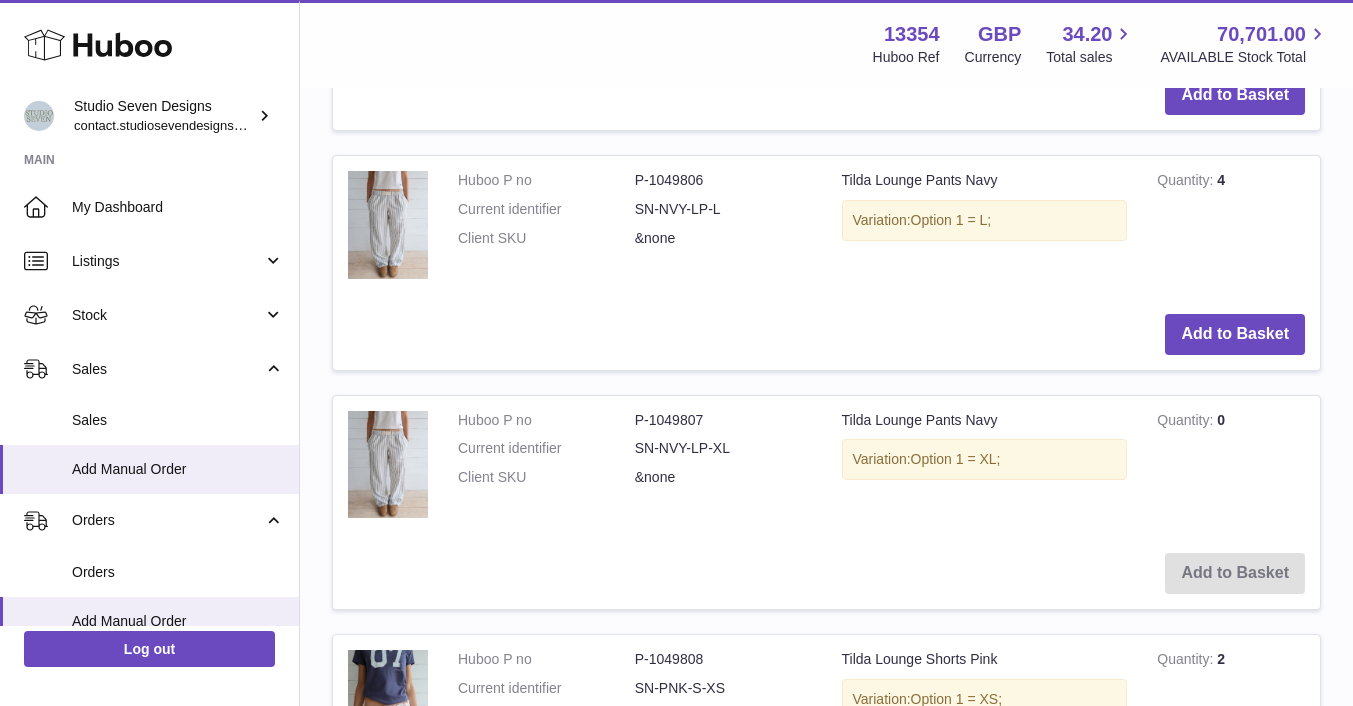 click on "Add to Basket" at bounding box center [826, 573] 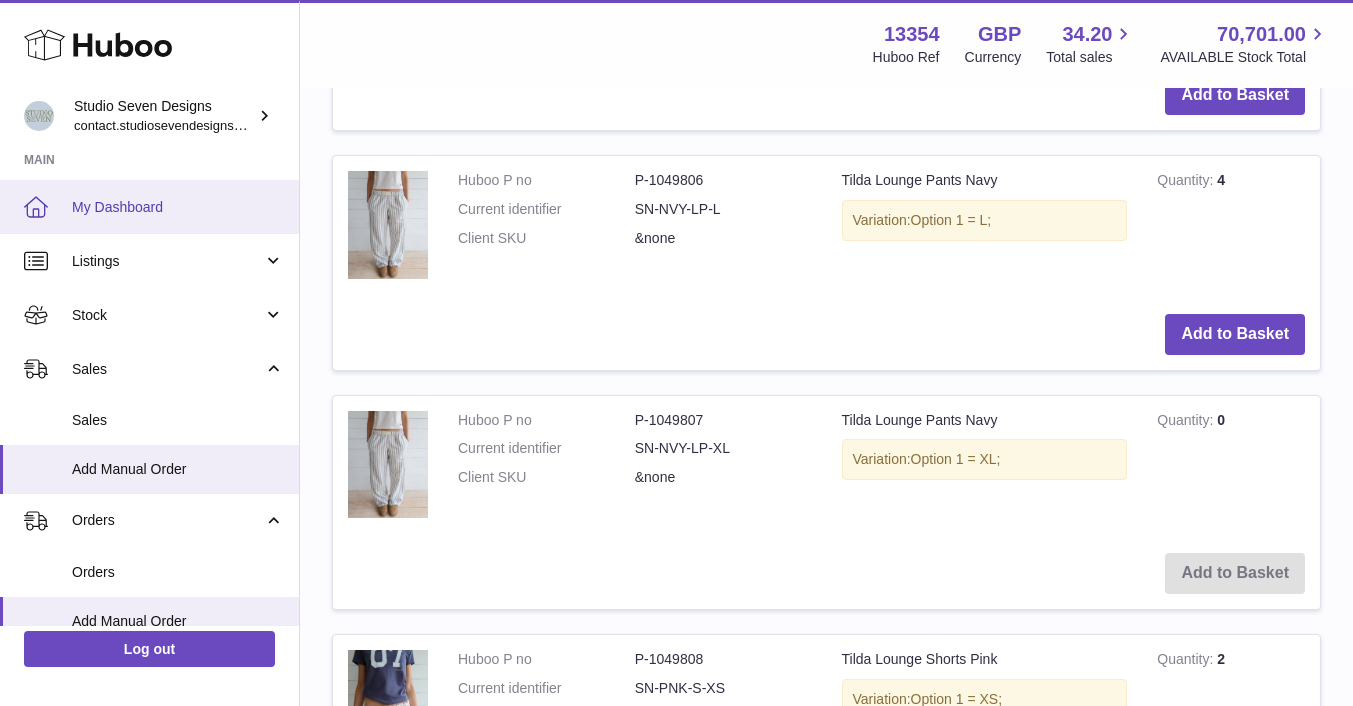 click on "My Dashboard" at bounding box center (178, 207) 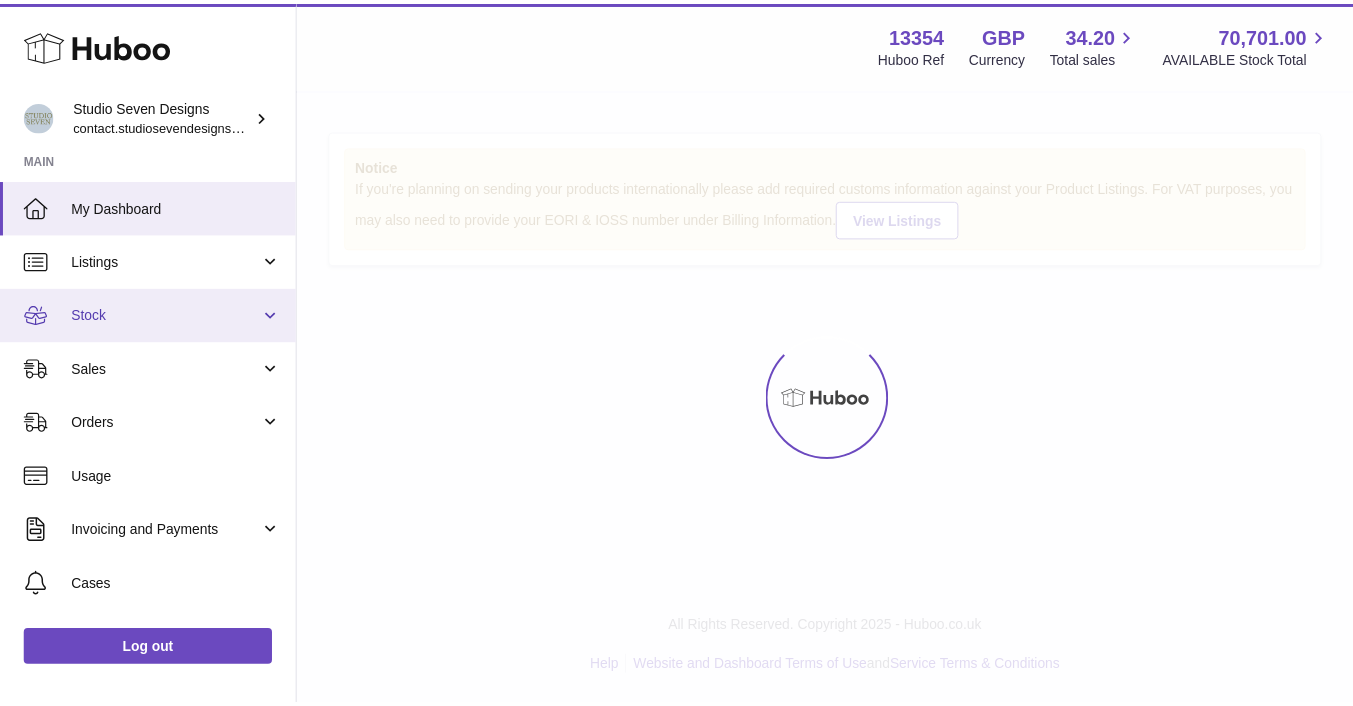 scroll, scrollTop: 0, scrollLeft: 0, axis: both 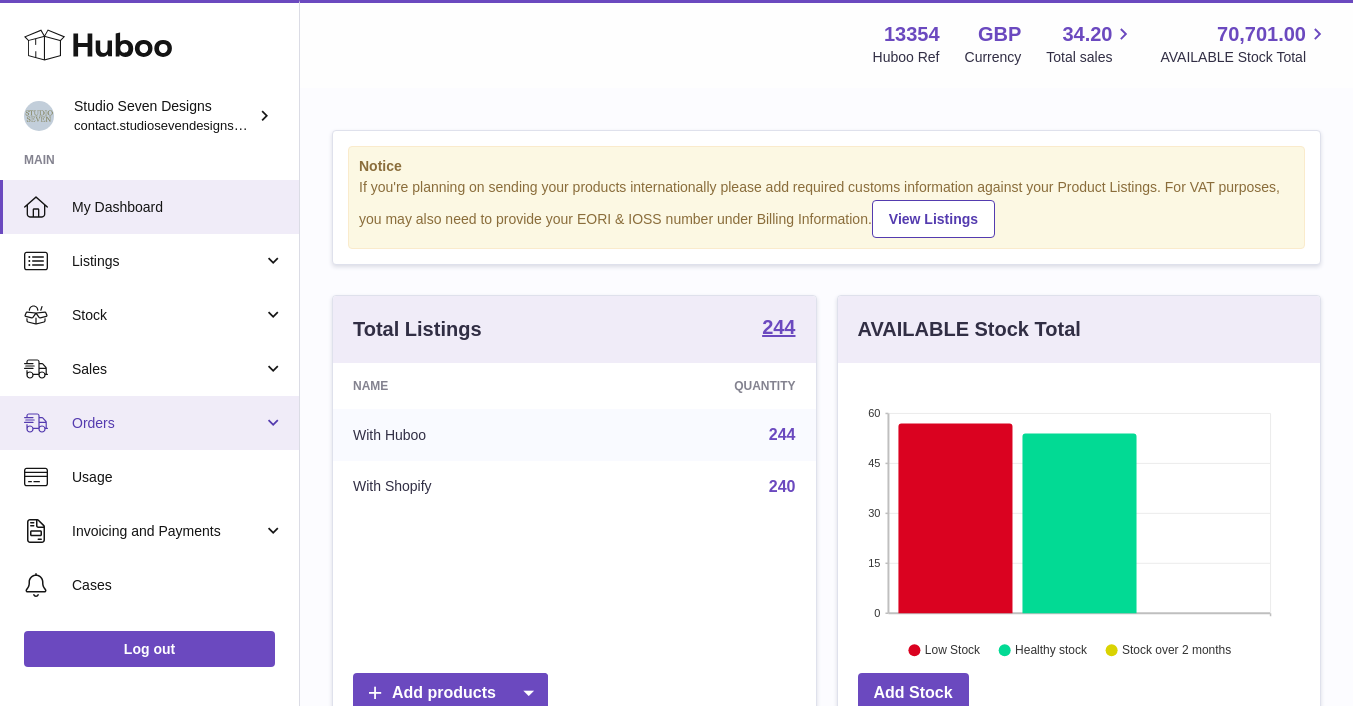 click on "Orders" at bounding box center [149, 423] 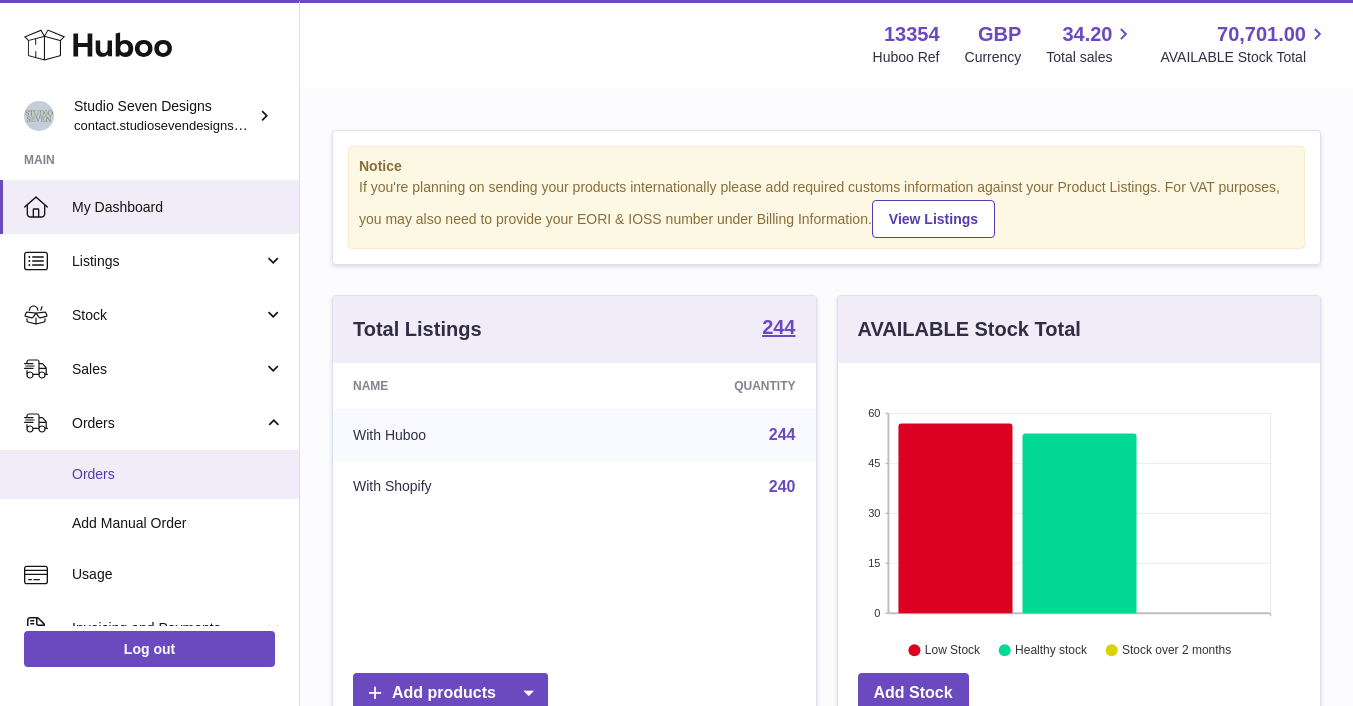click on "Orders" at bounding box center (178, 474) 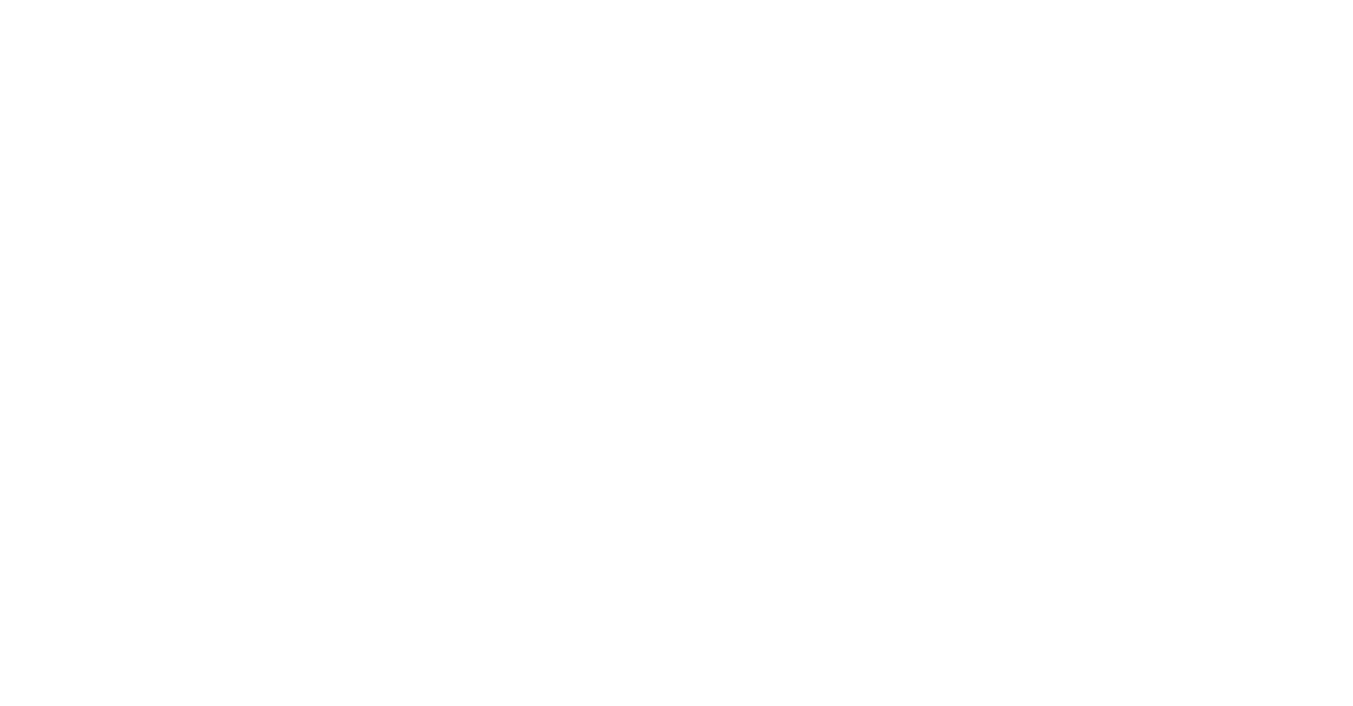 scroll, scrollTop: 0, scrollLeft: 0, axis: both 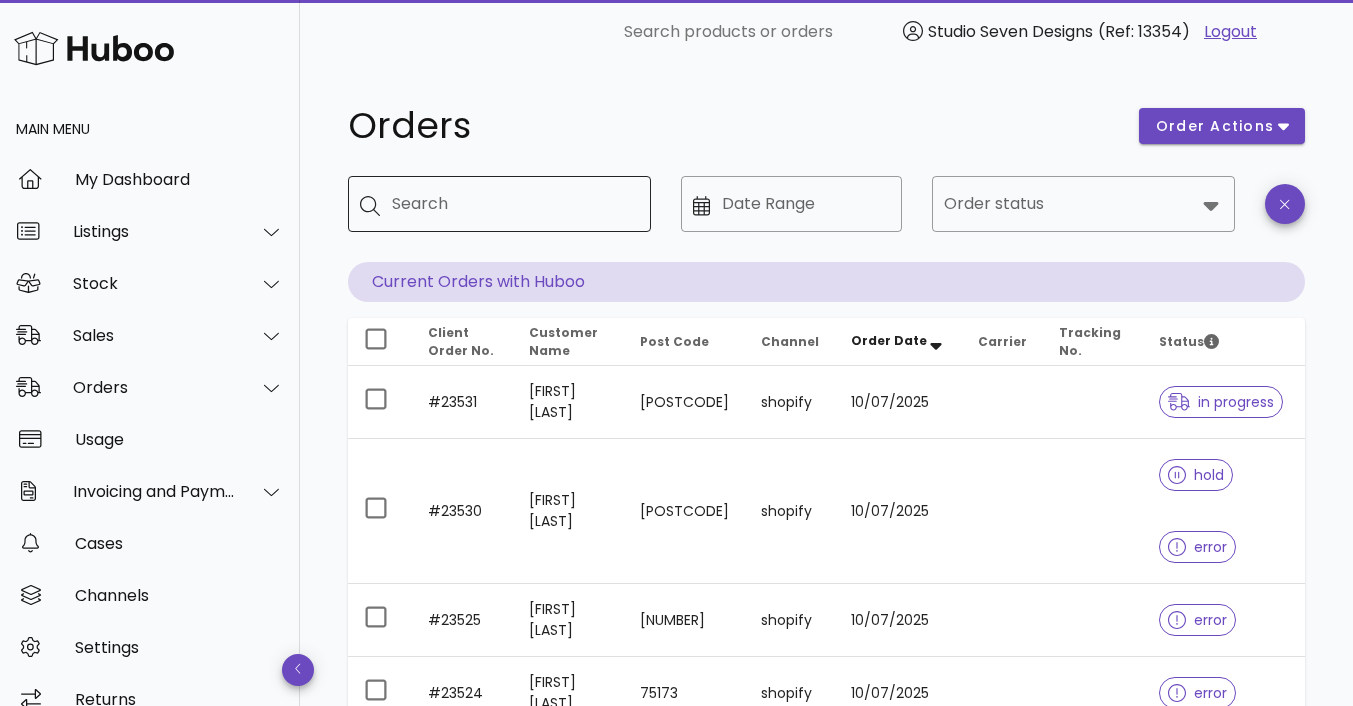click on "Search" at bounding box center (513, 204) 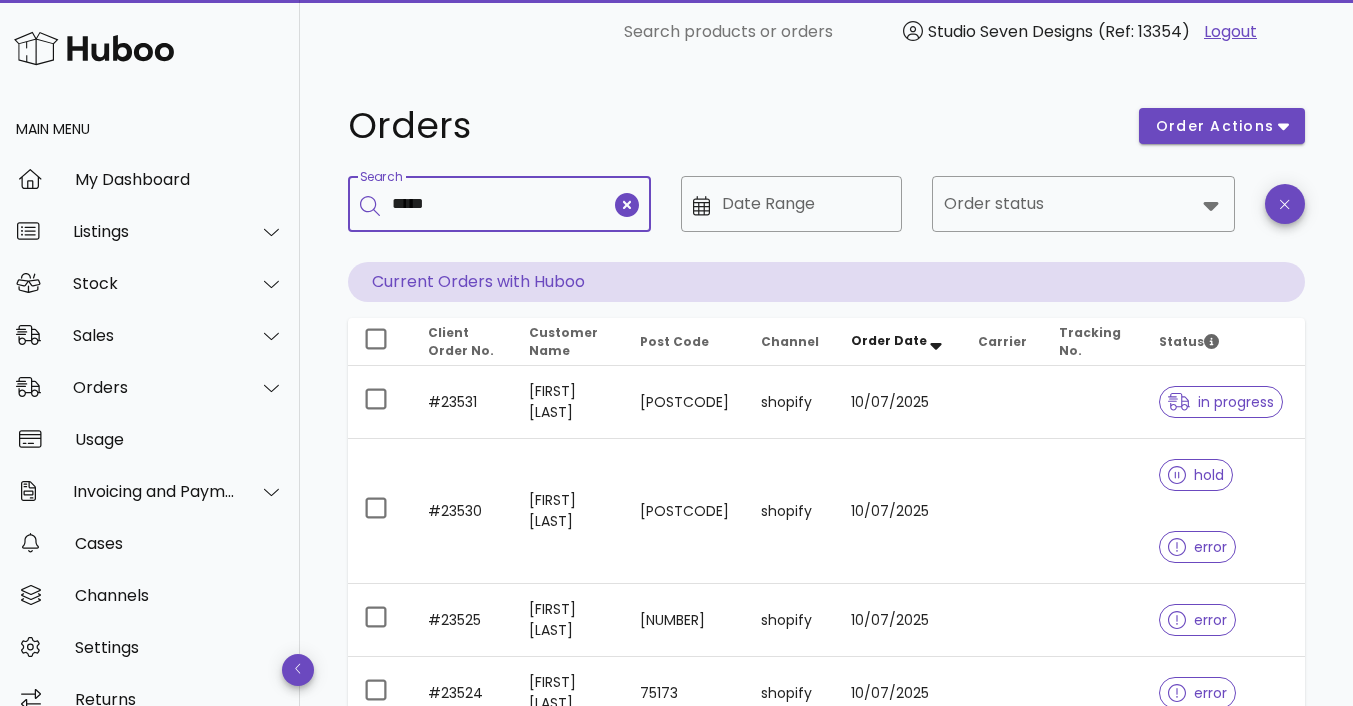 type on "*****" 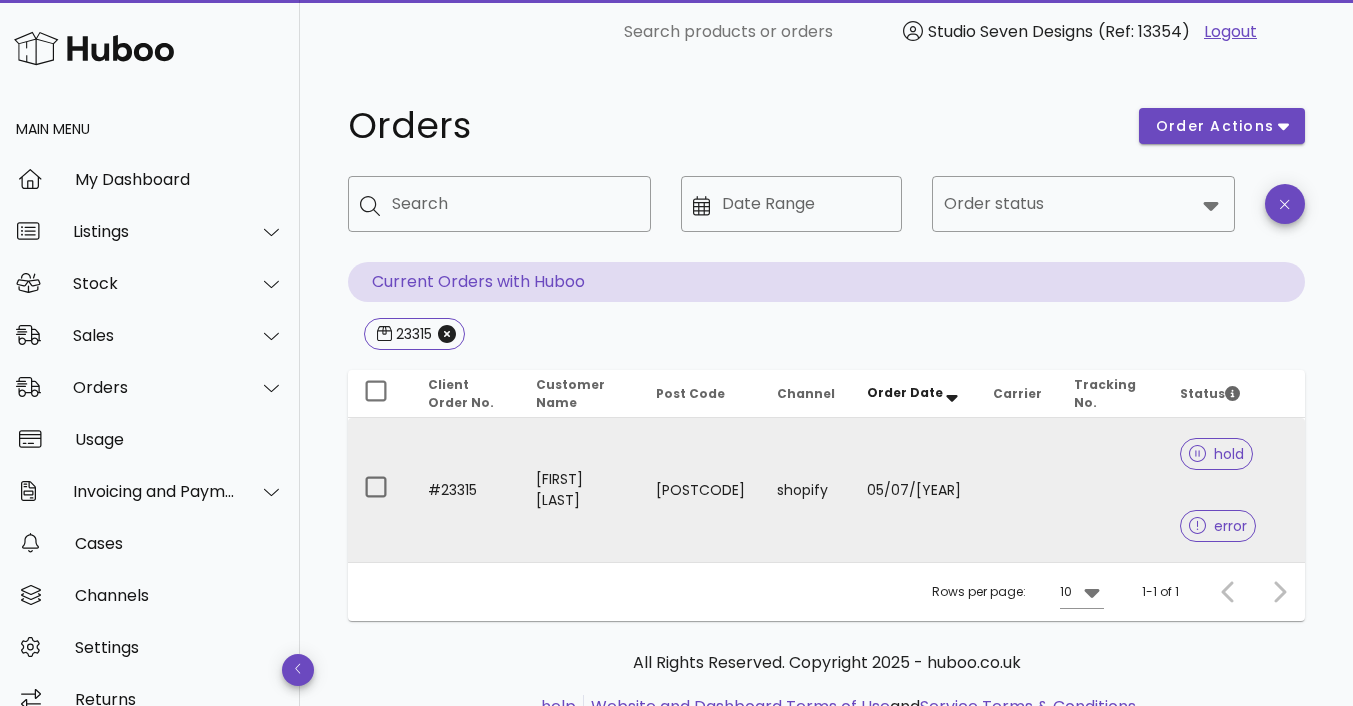 click on "#23315" at bounding box center [466, 490] 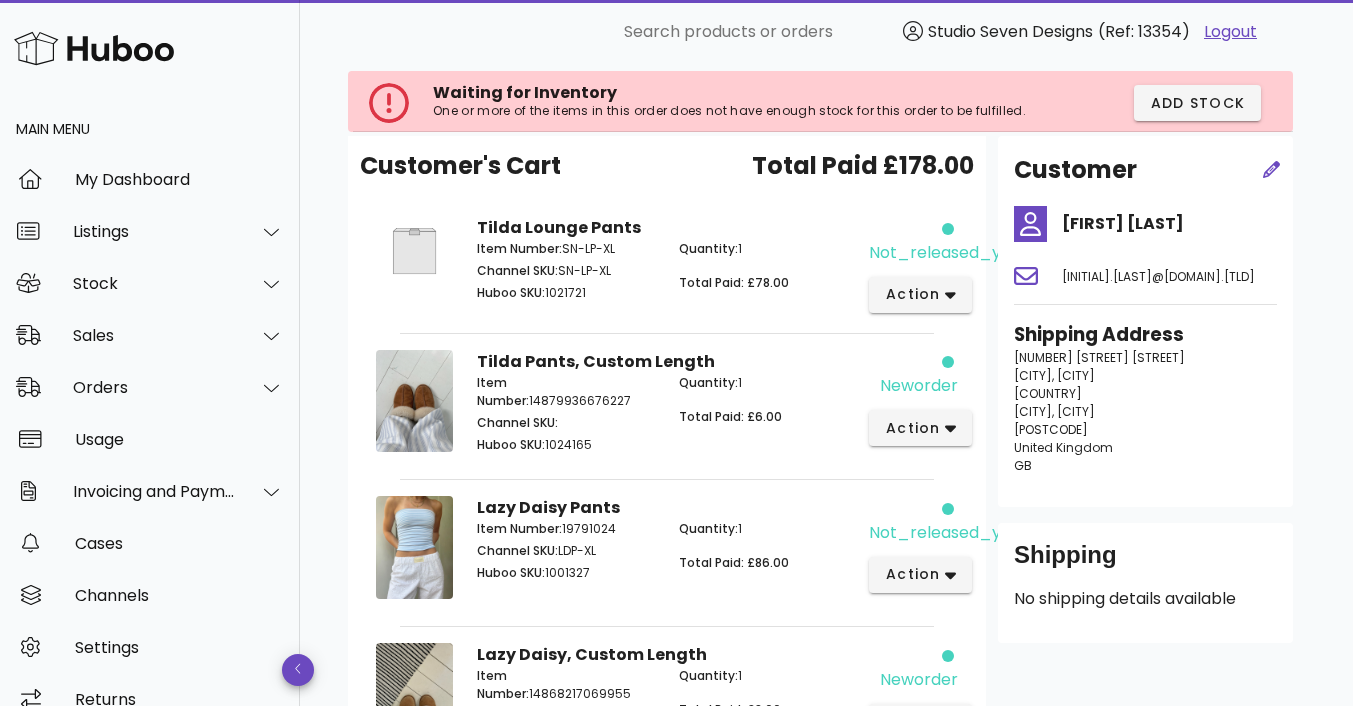 scroll, scrollTop: 129, scrollLeft: 0, axis: vertical 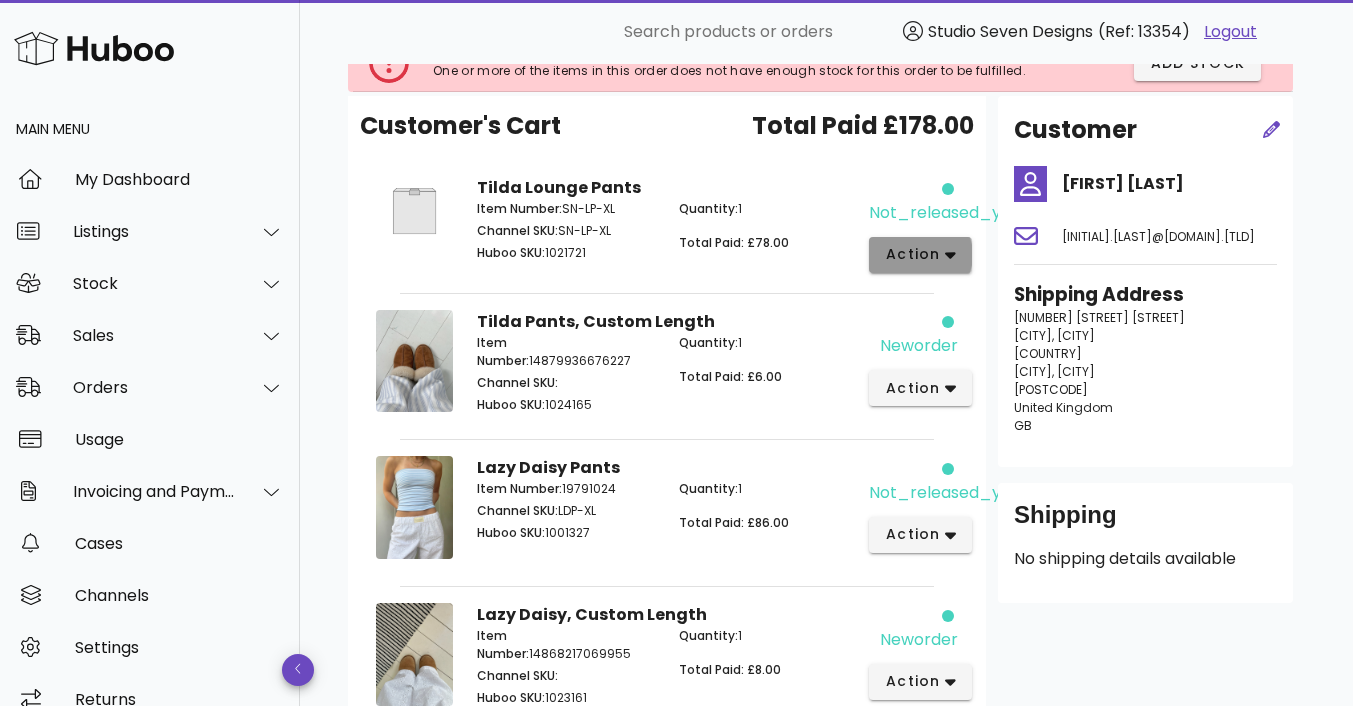 click 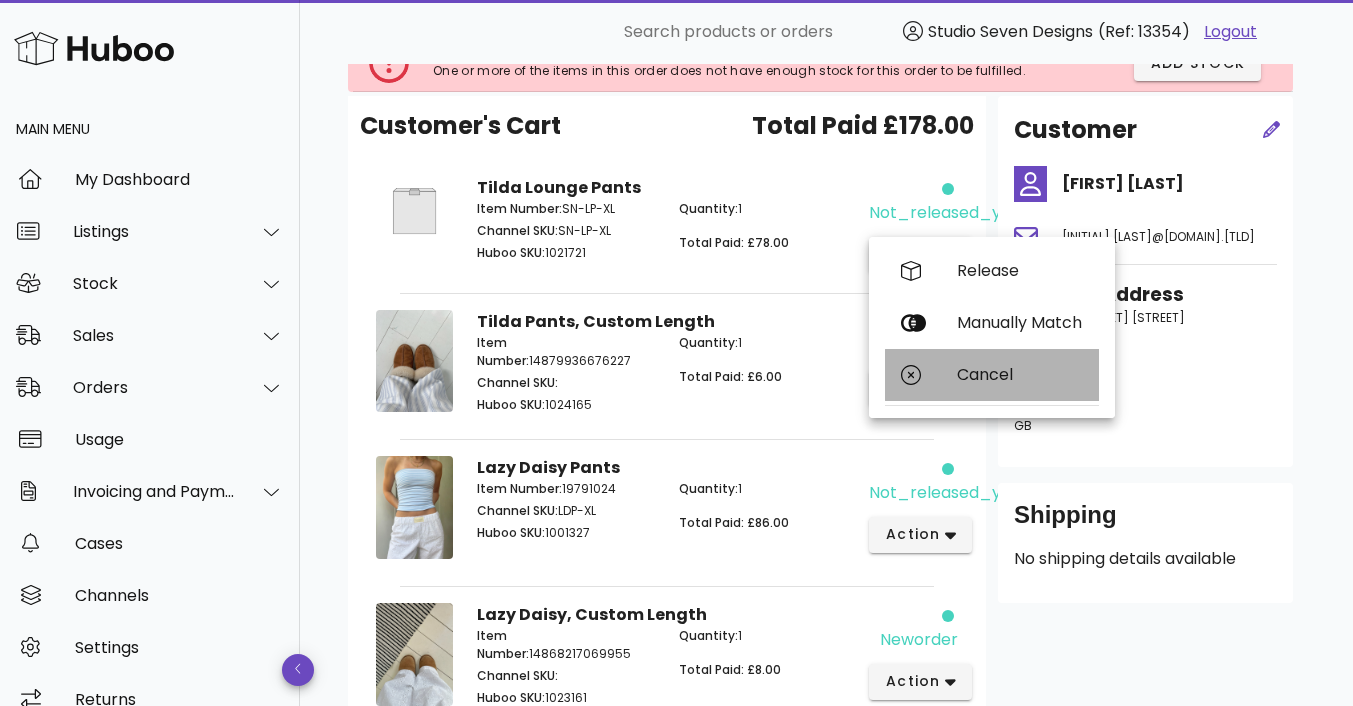 click on "Cancel" at bounding box center [1020, 374] 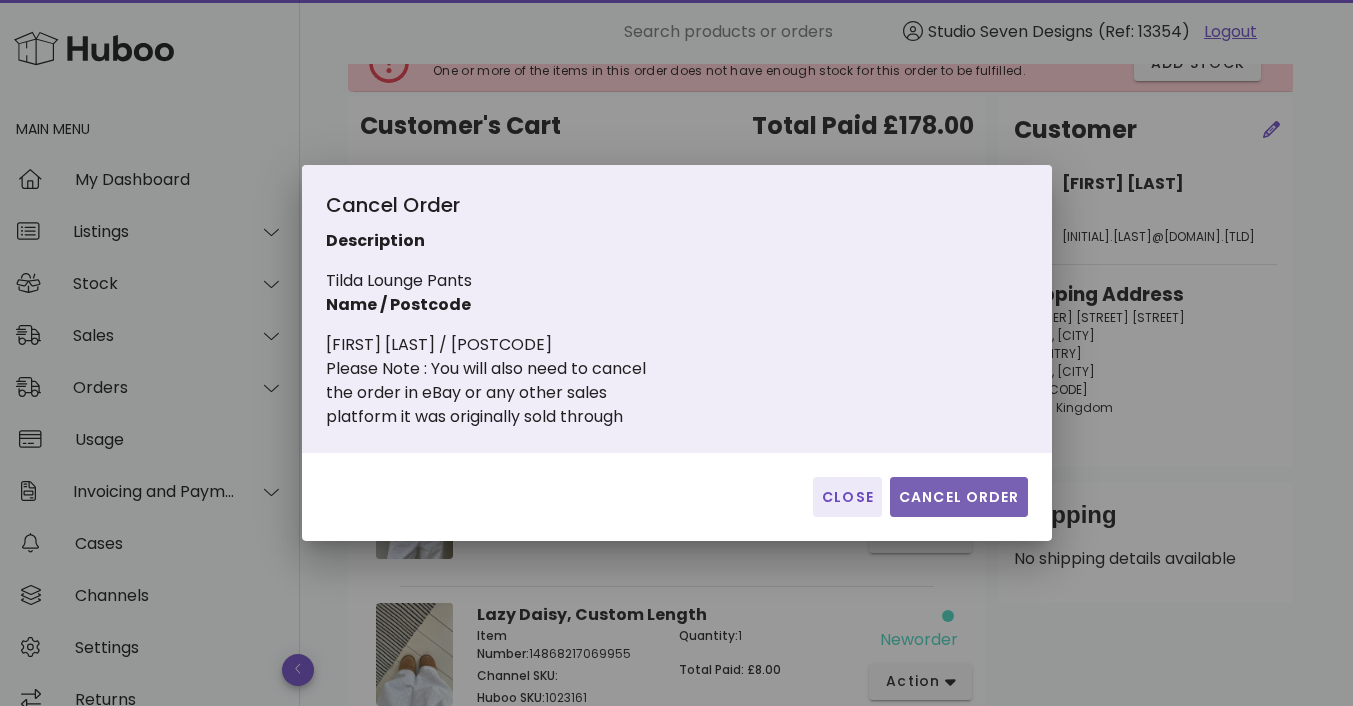 click on "Cancel Order" at bounding box center [959, 497] 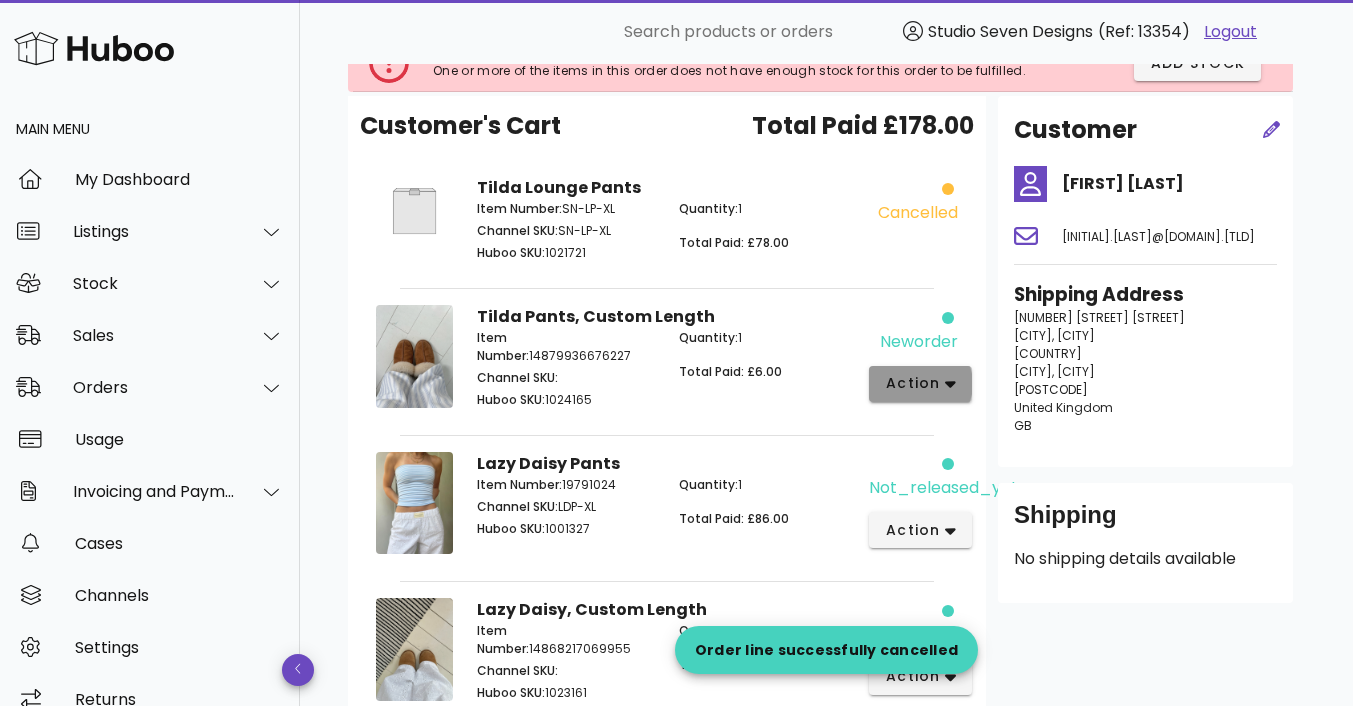 click 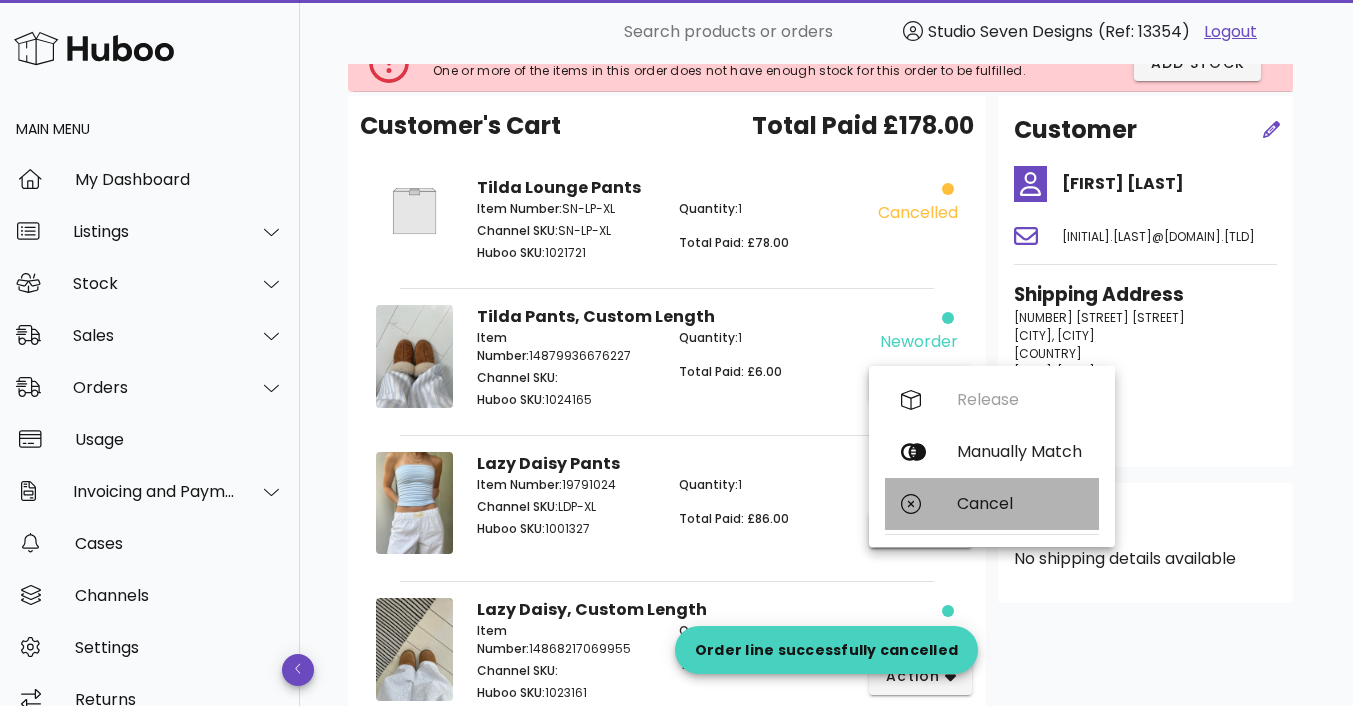 click on "Cancel" at bounding box center (1020, 503) 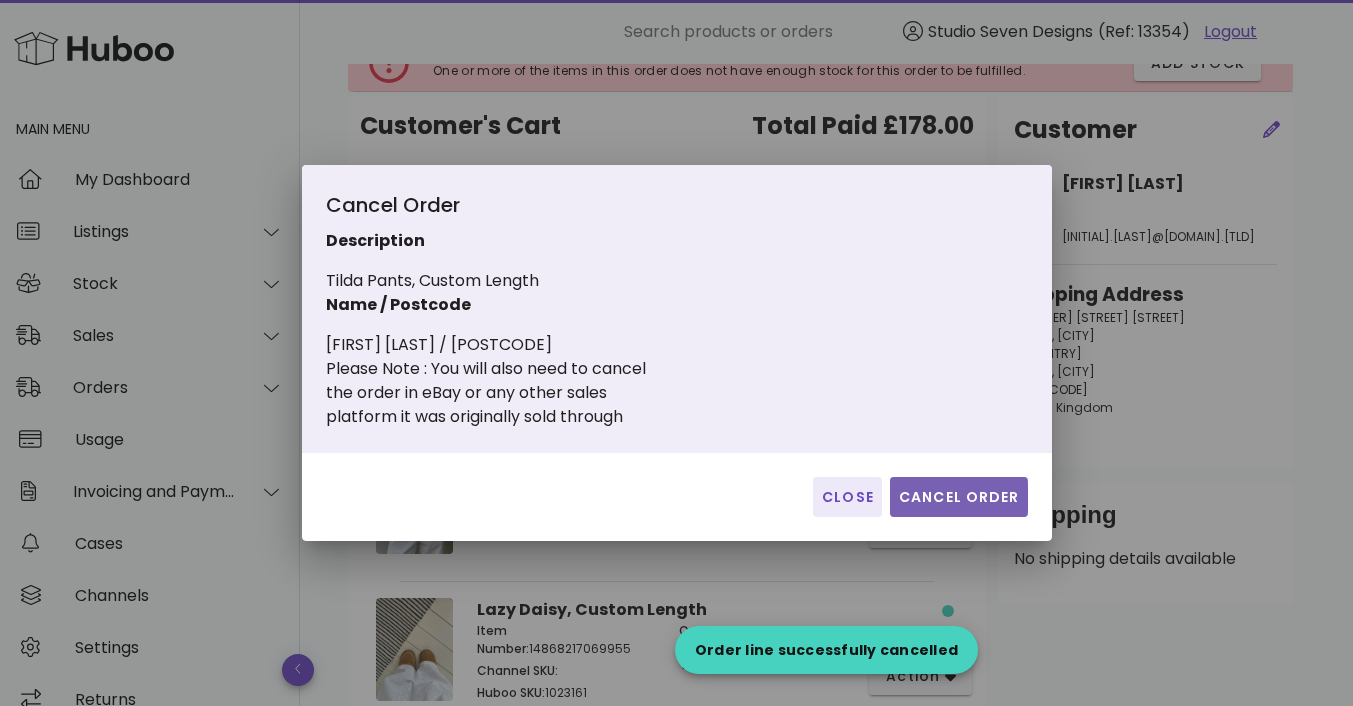 click on "Cancel Order" at bounding box center (959, 497) 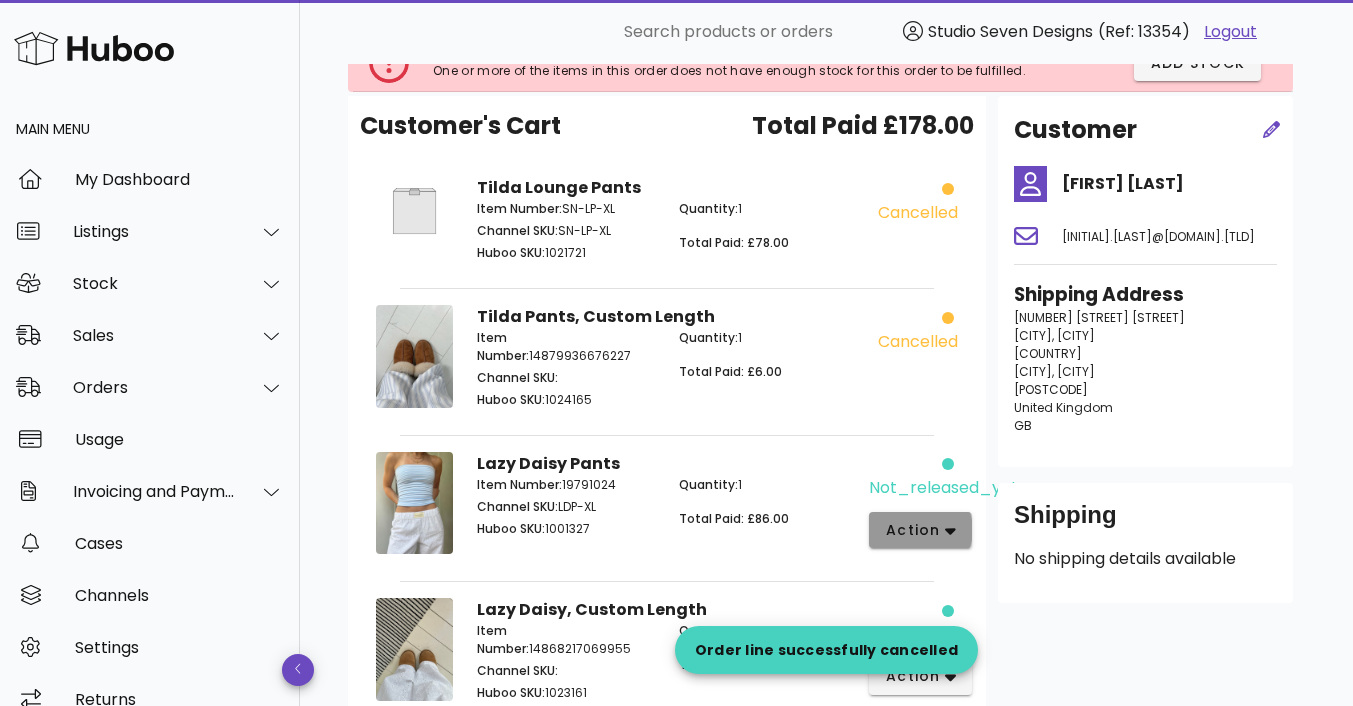 click 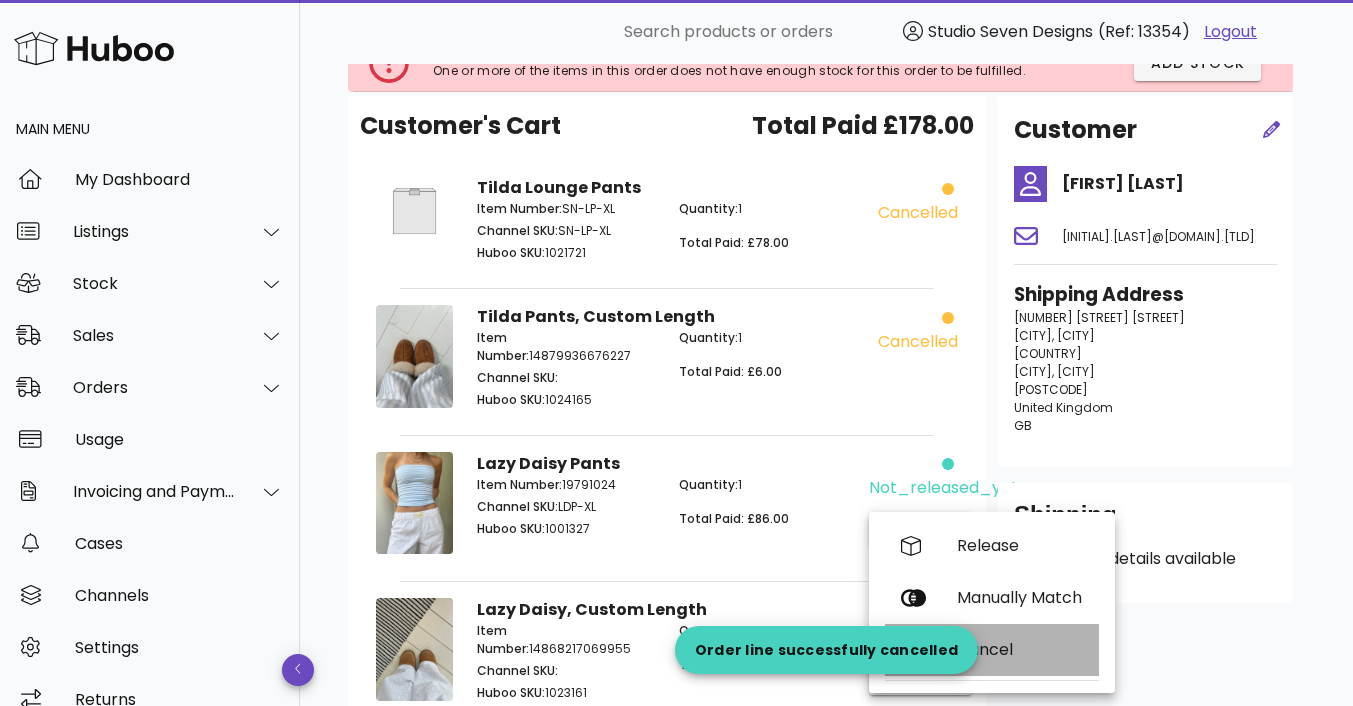 click on "Cancel" at bounding box center (1020, 649) 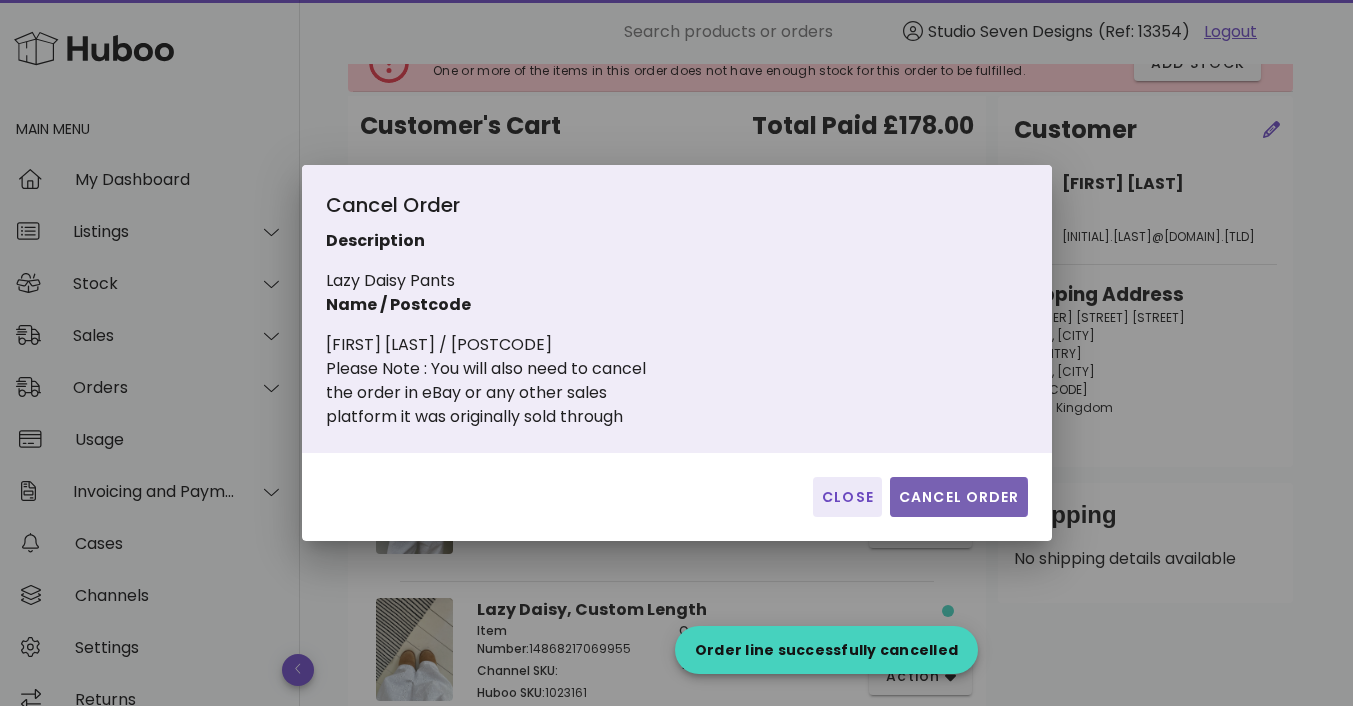click on "Cancel Order" at bounding box center (959, 497) 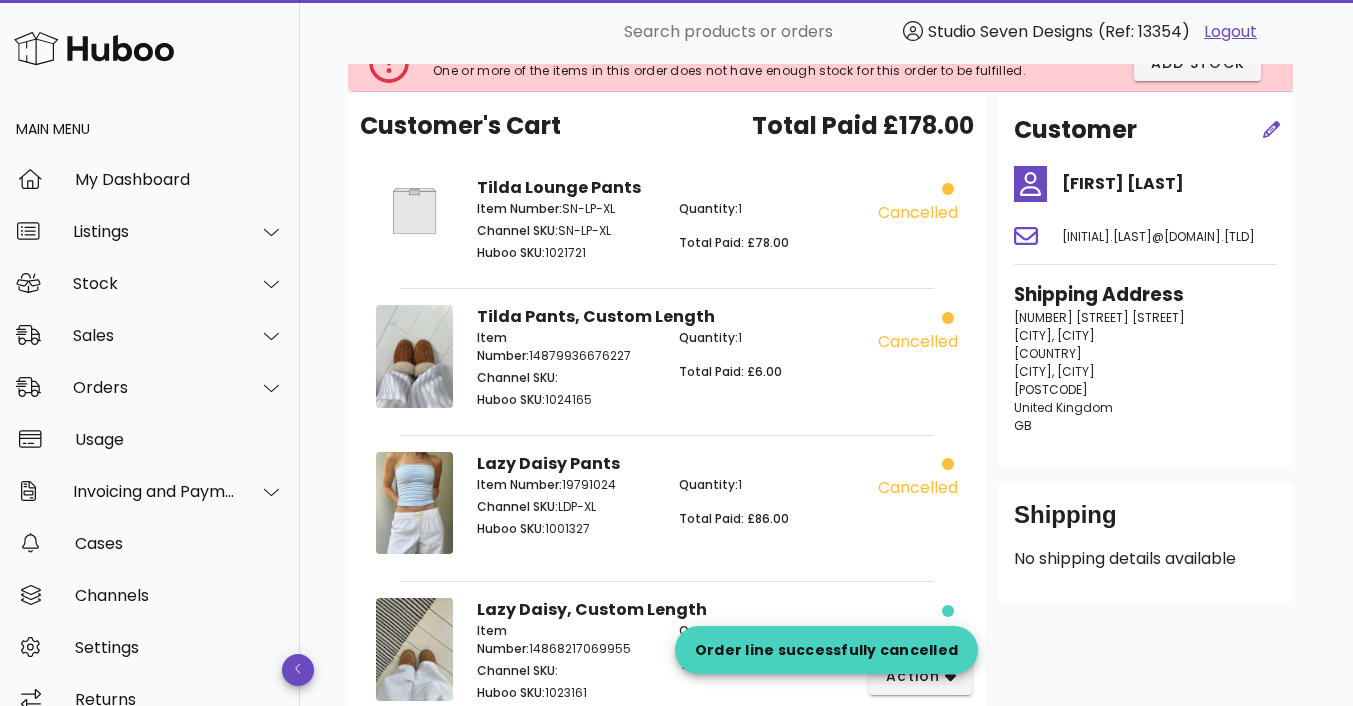 scroll, scrollTop: 324, scrollLeft: 0, axis: vertical 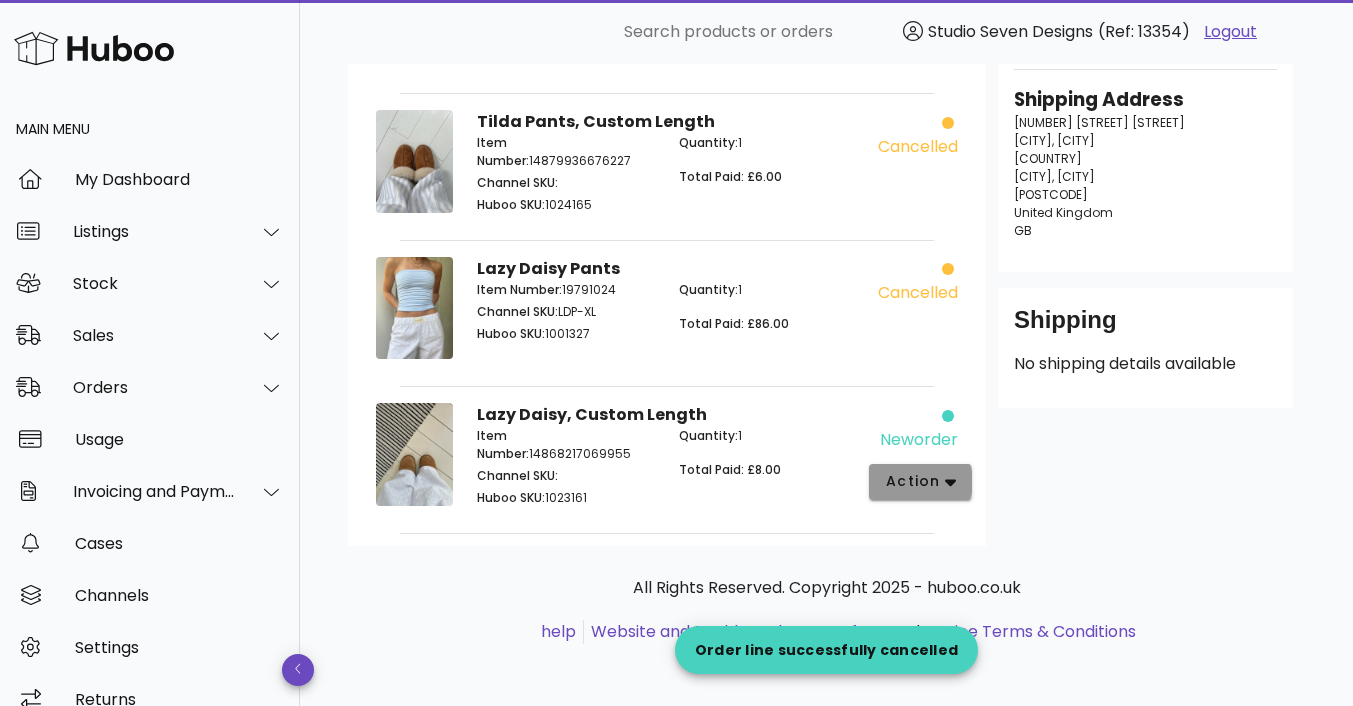 click 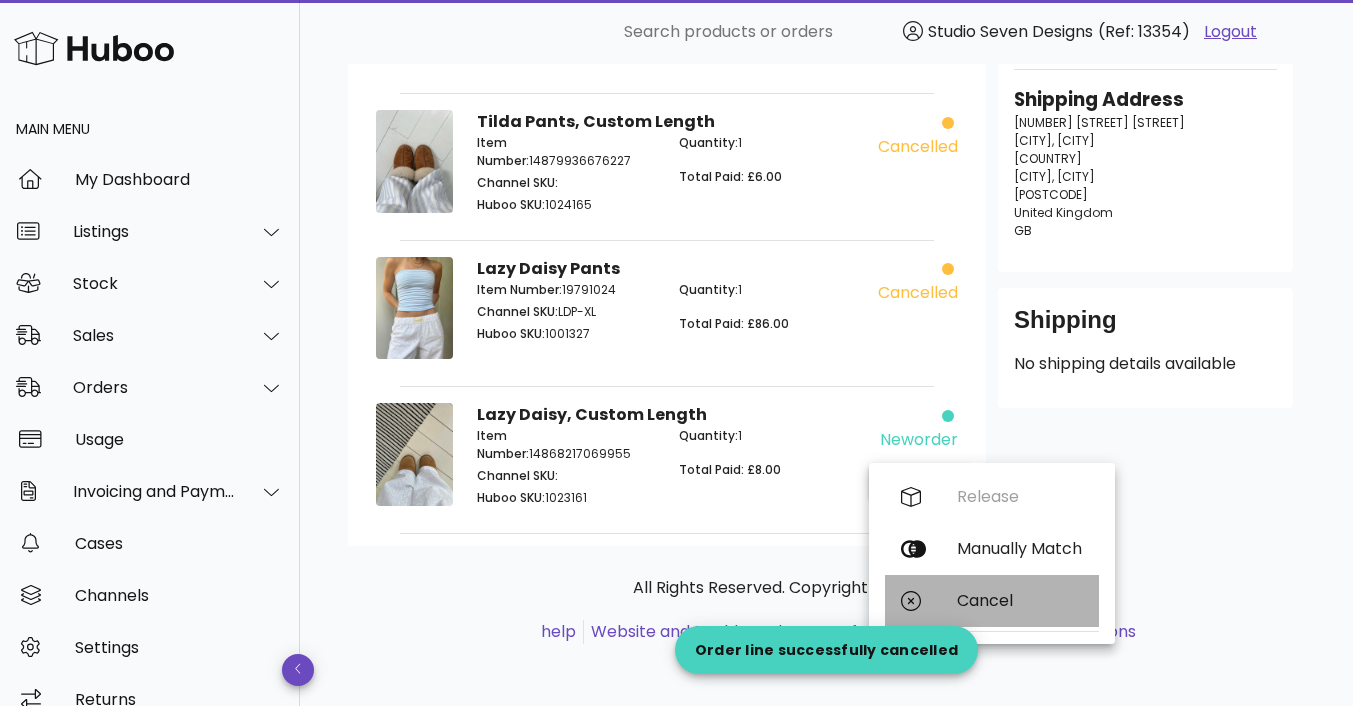click on "Cancel" at bounding box center [1020, 600] 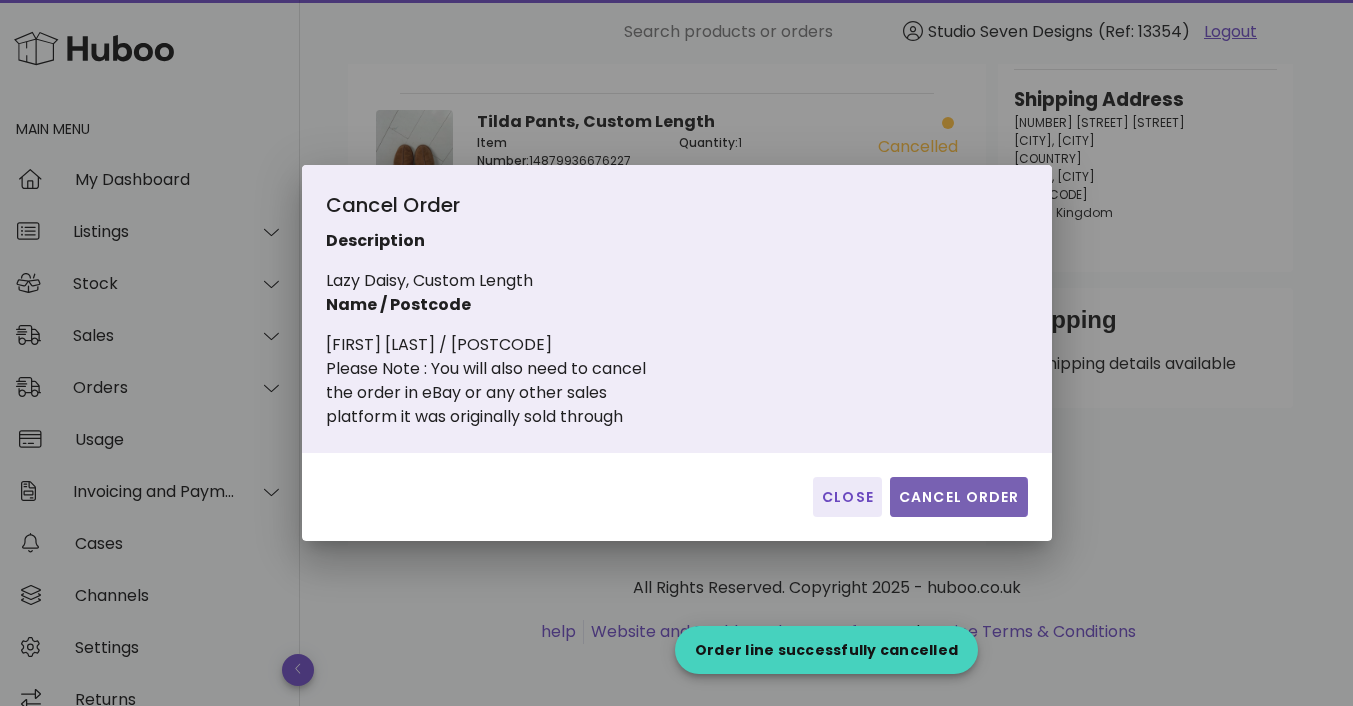 click on "Cancel Order" at bounding box center (959, 497) 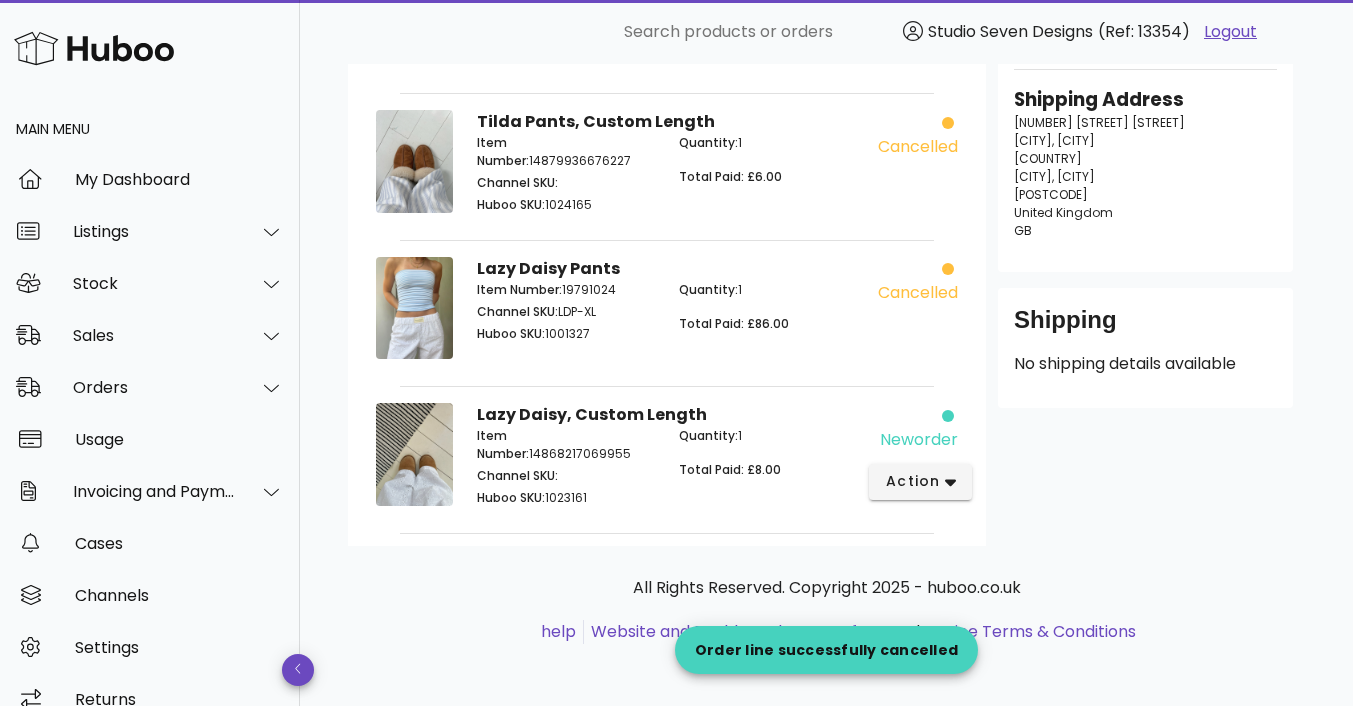scroll, scrollTop: 255, scrollLeft: 0, axis: vertical 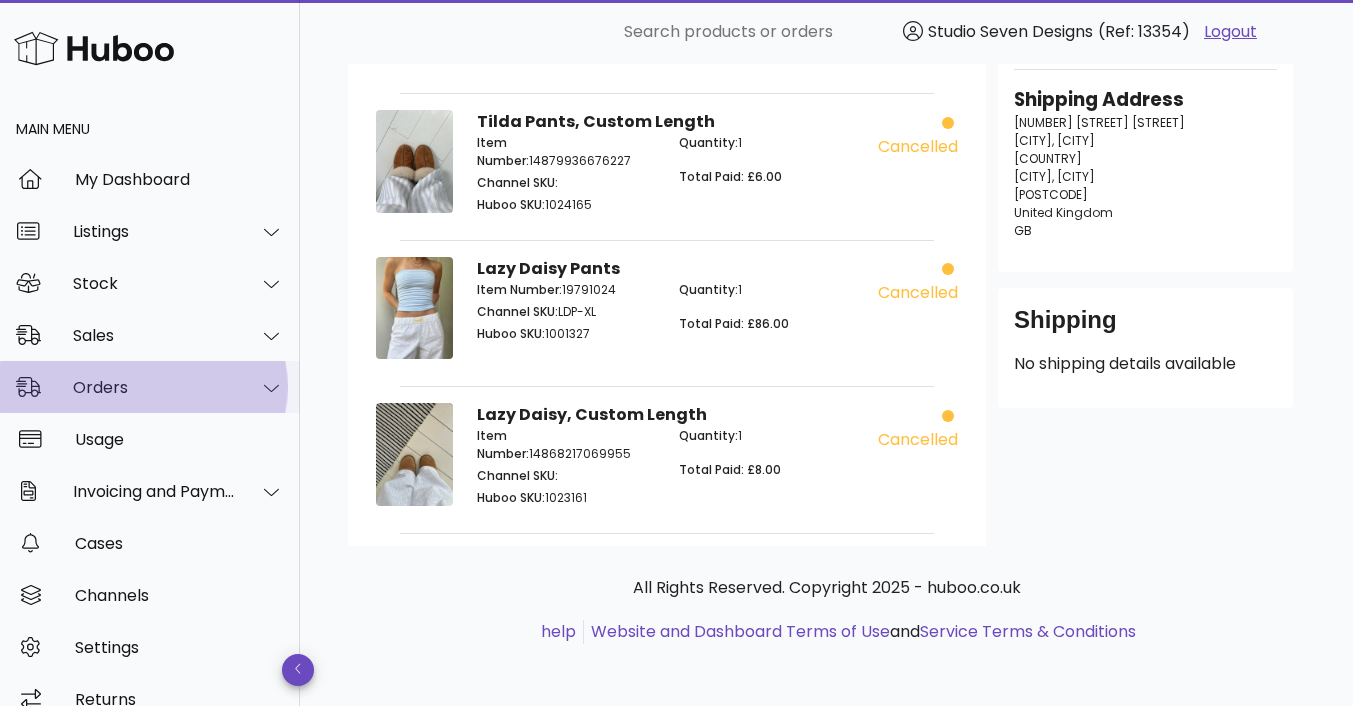 click on "Orders" at bounding box center [154, 387] 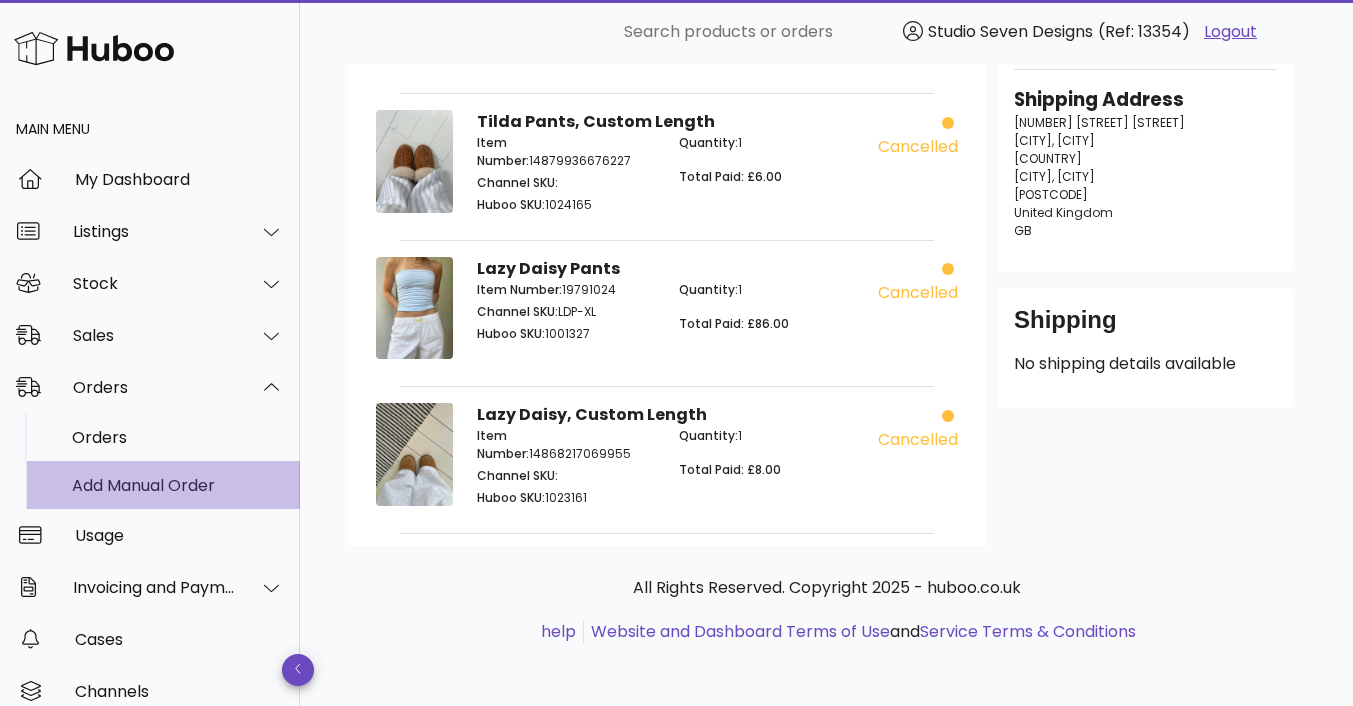 click on "Add Manual Order" at bounding box center [178, 485] 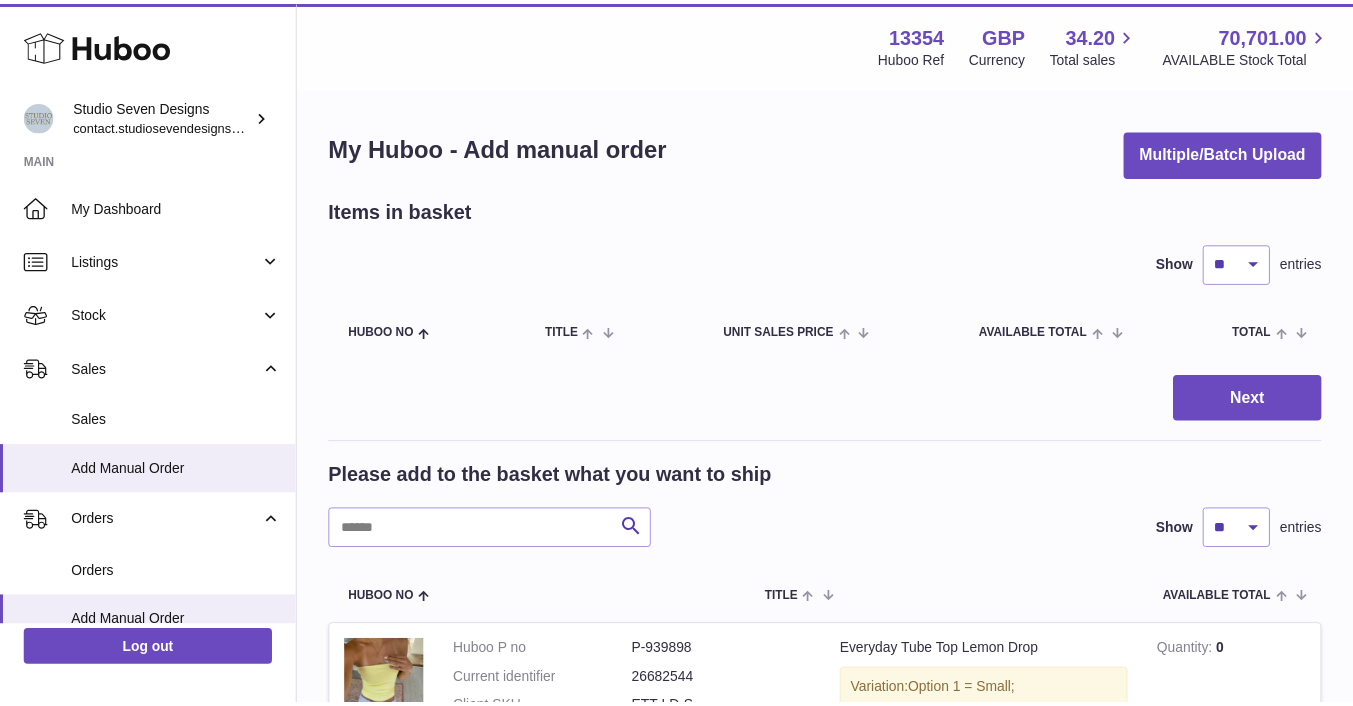 scroll, scrollTop: 0, scrollLeft: 0, axis: both 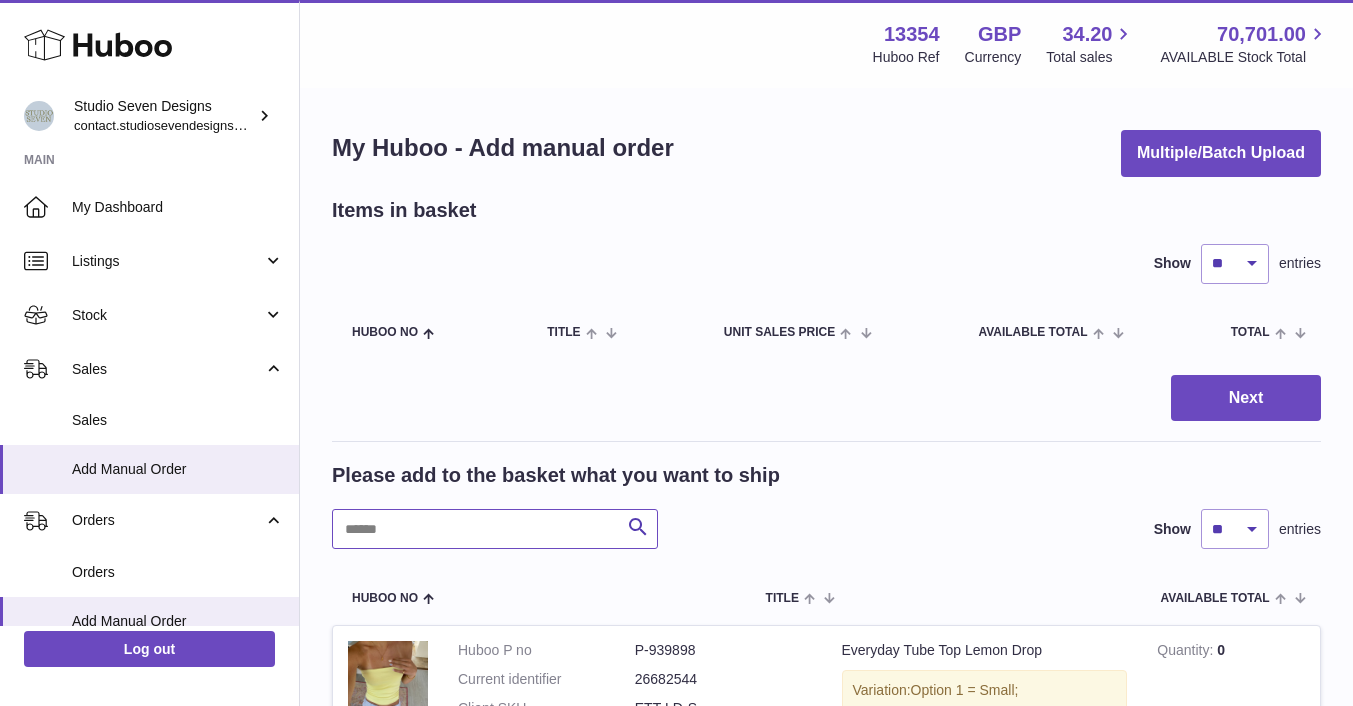 click at bounding box center (495, 529) 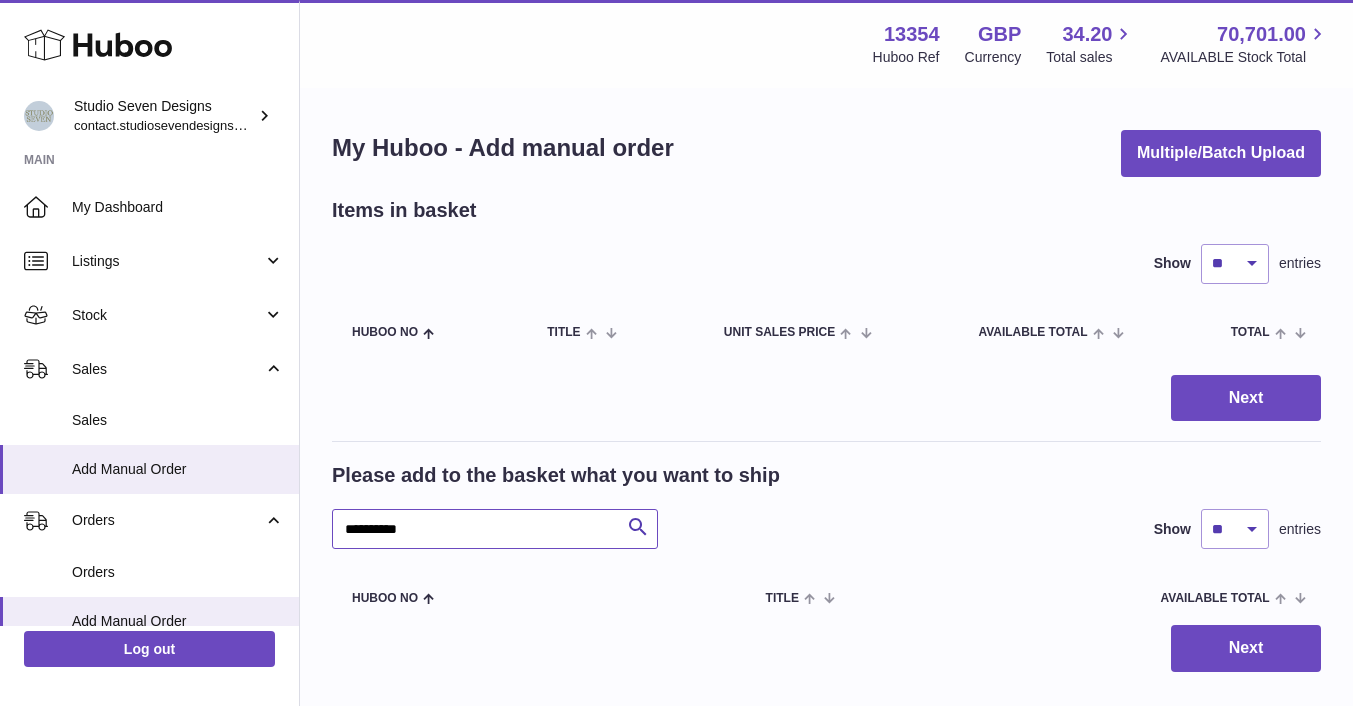 scroll, scrollTop: 124, scrollLeft: 0, axis: vertical 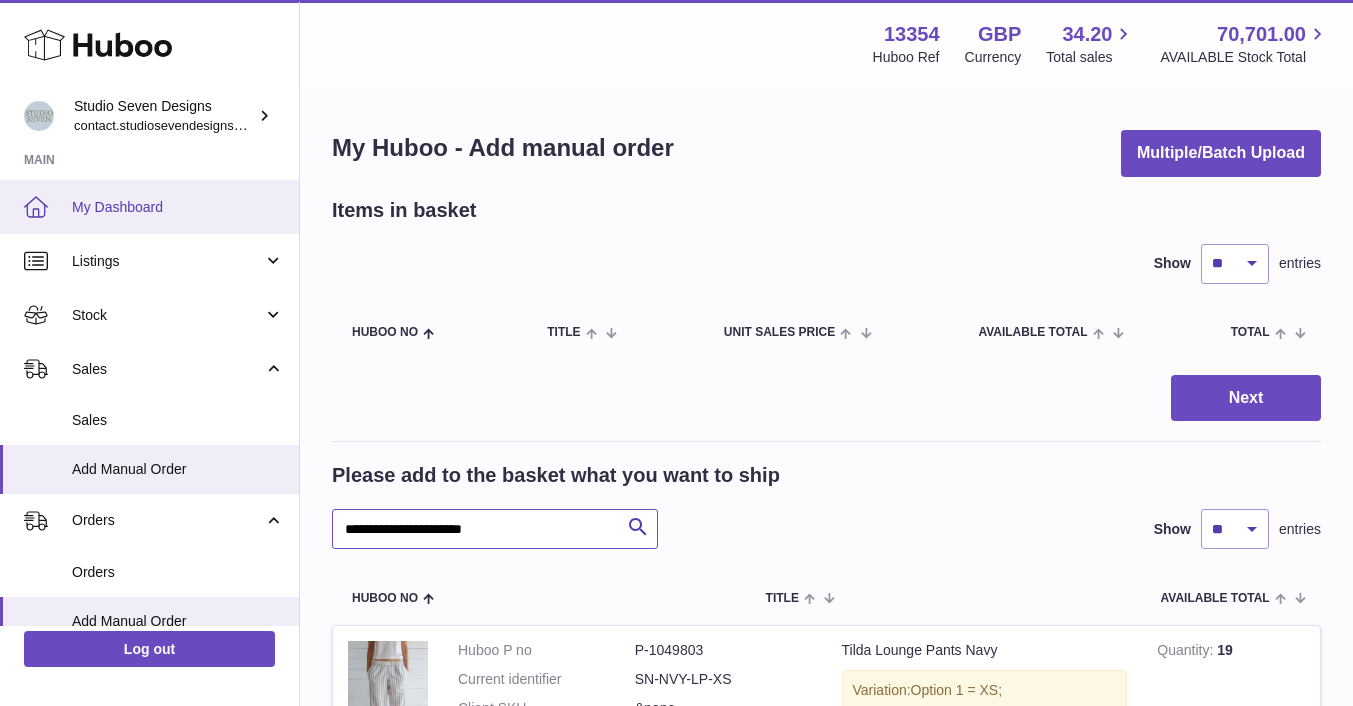 type on "**********" 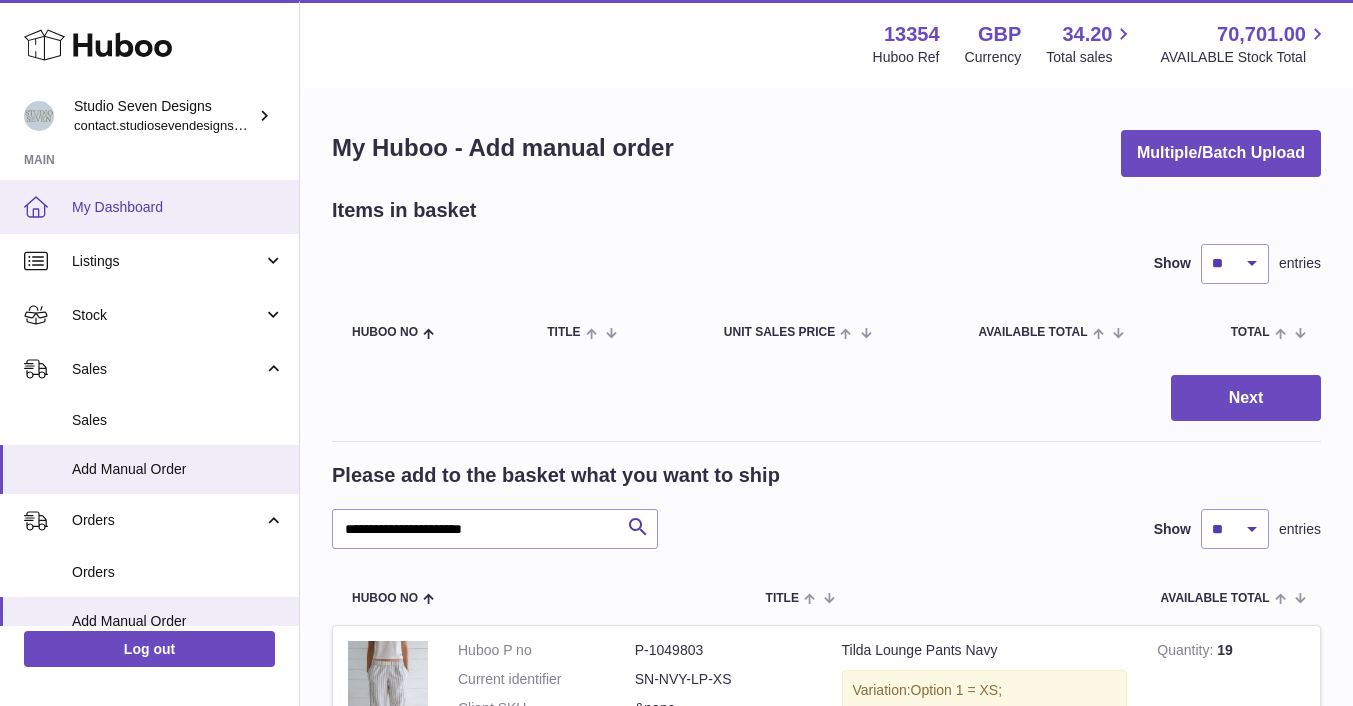 click on "My Dashboard" at bounding box center (178, 207) 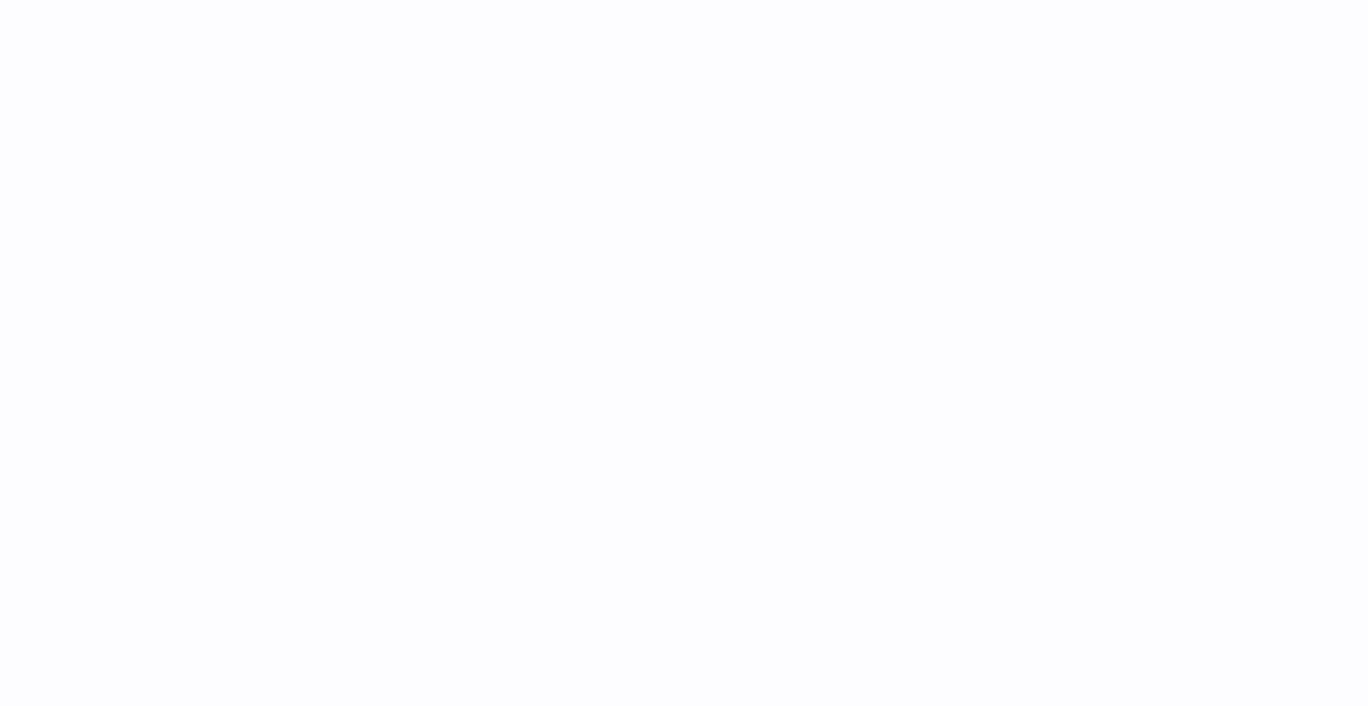 scroll, scrollTop: 0, scrollLeft: 0, axis: both 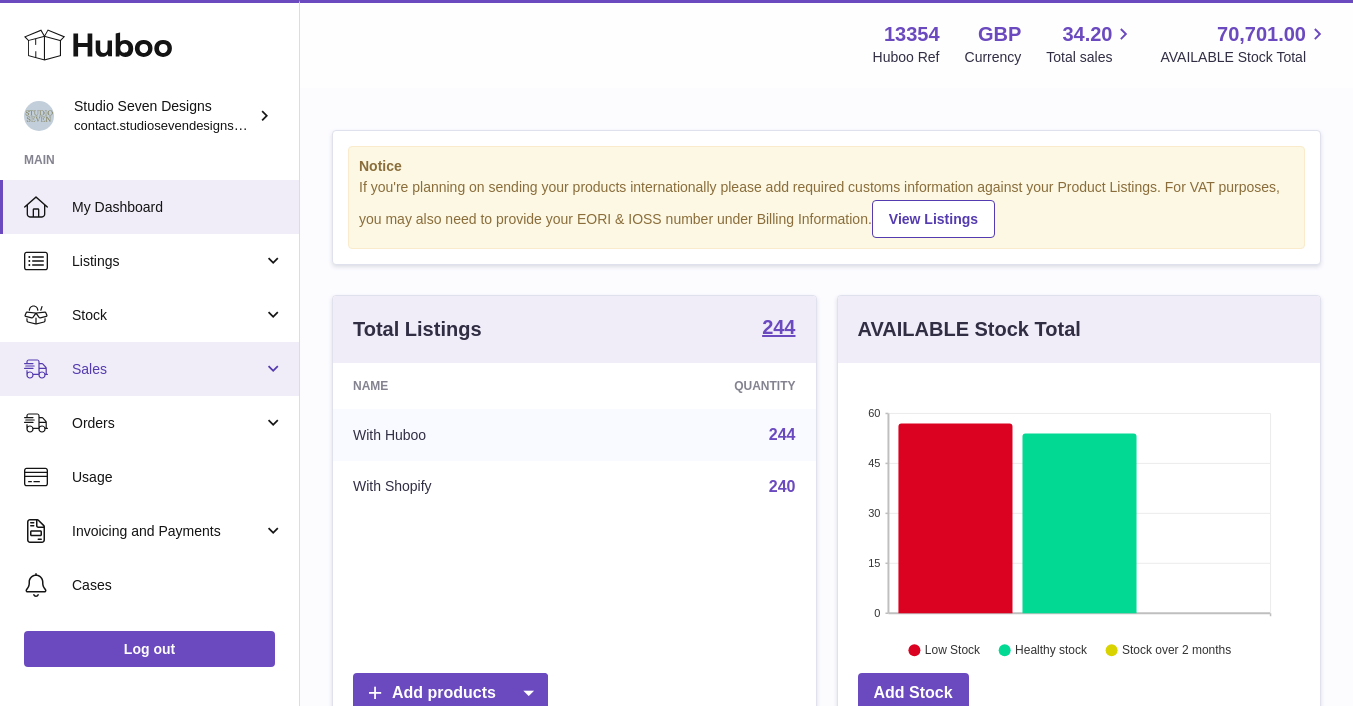 click on "Sales" at bounding box center (167, 369) 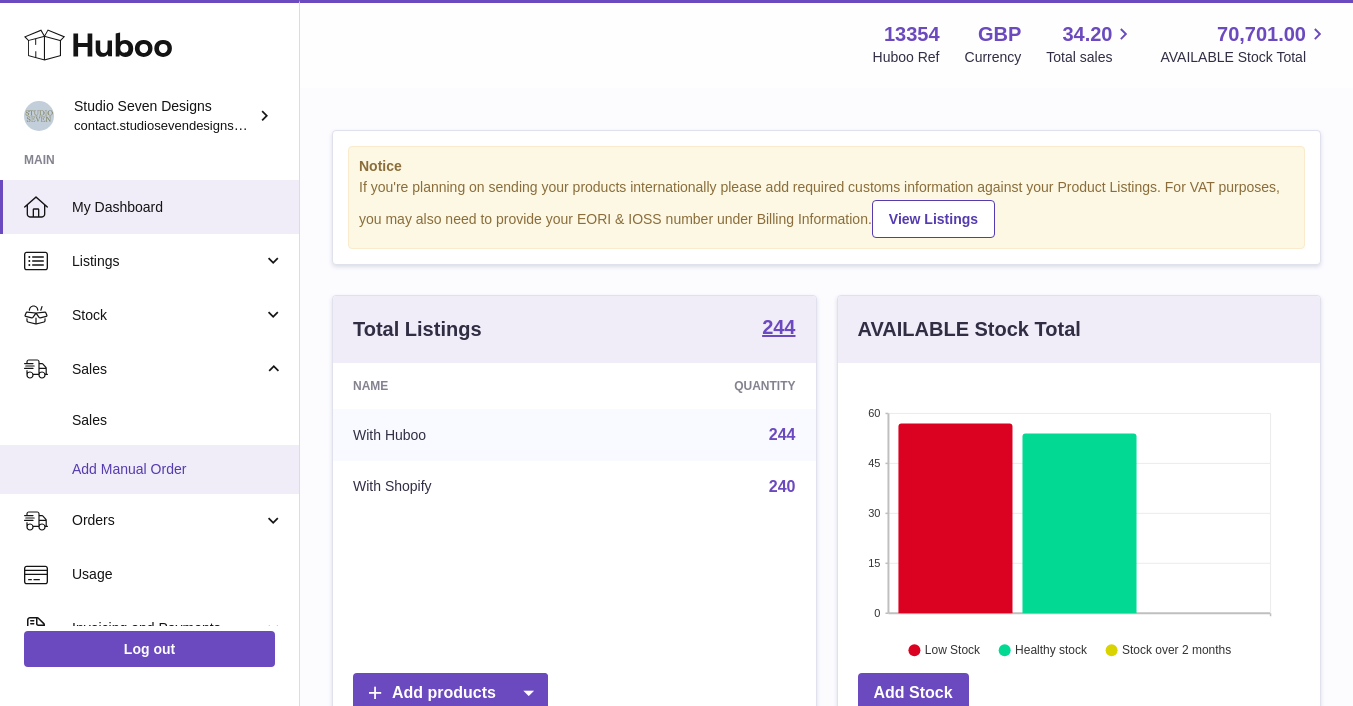 click on "Add Manual Order" at bounding box center [178, 469] 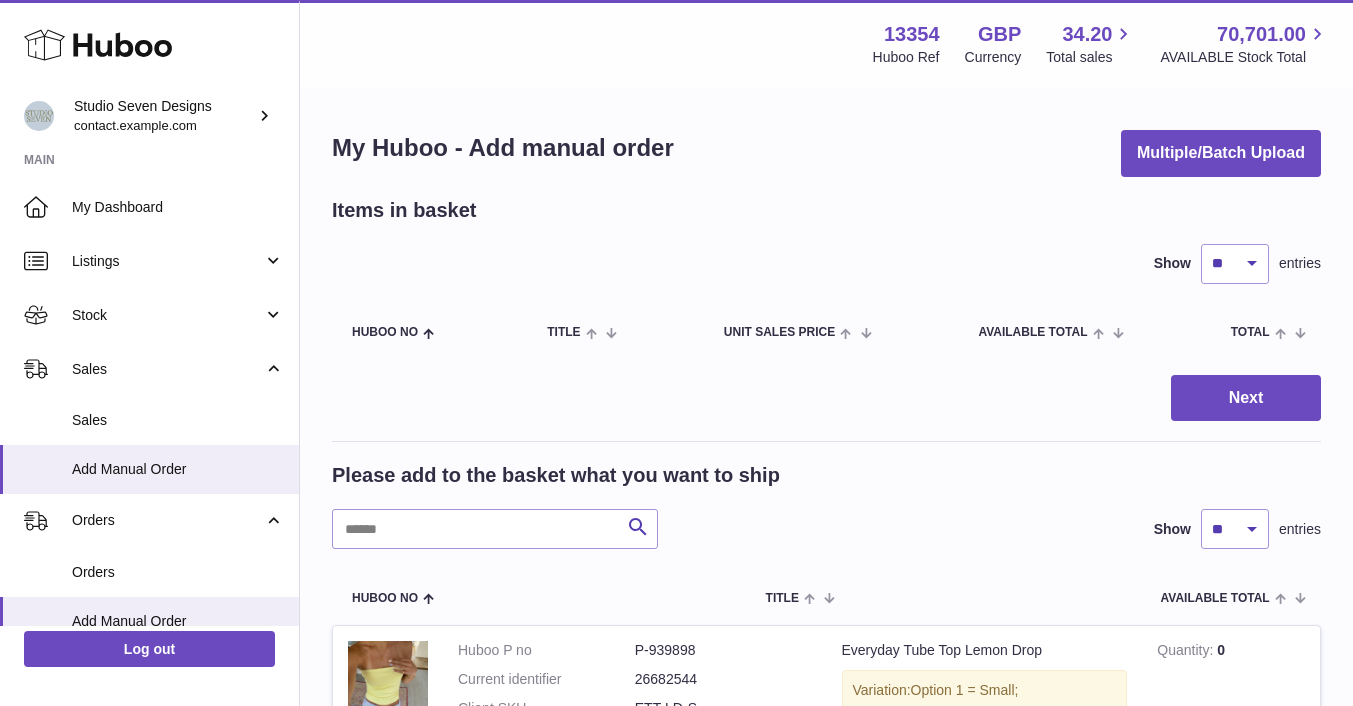 scroll, scrollTop: 0, scrollLeft: 0, axis: both 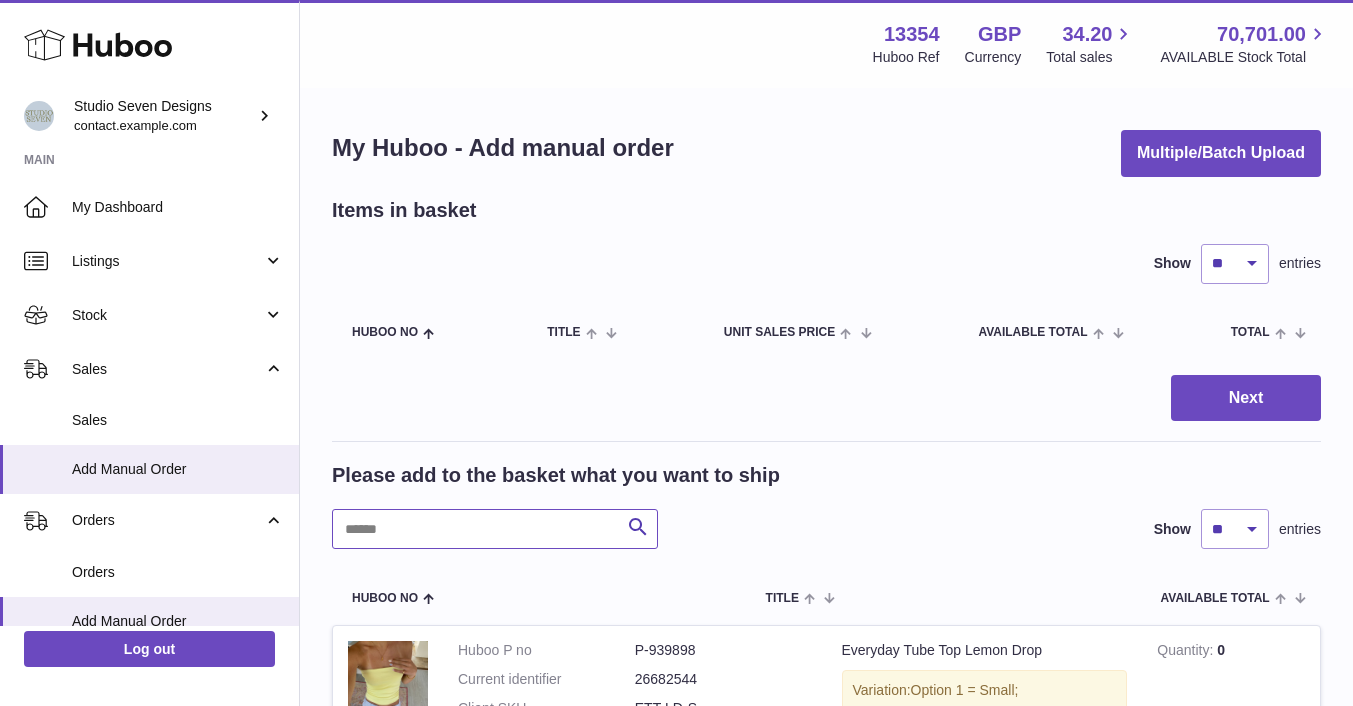 click at bounding box center (495, 529) 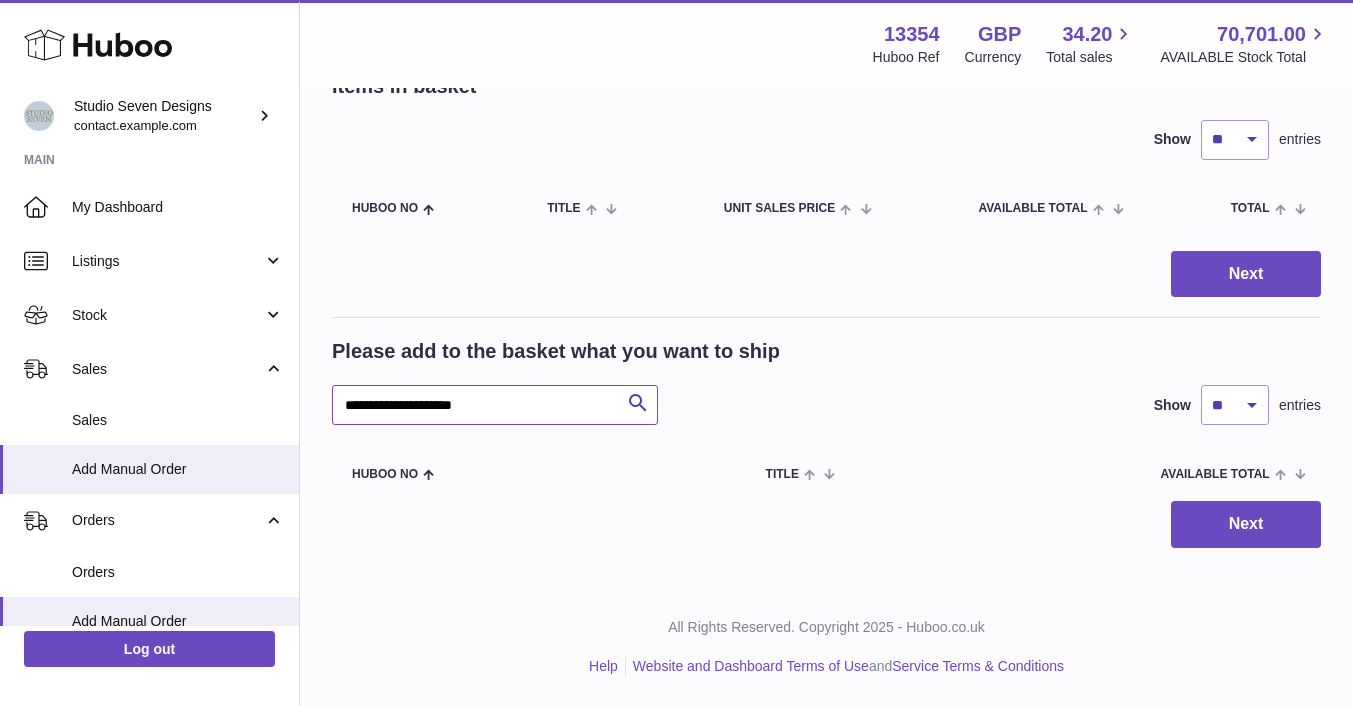 scroll, scrollTop: 124, scrollLeft: 0, axis: vertical 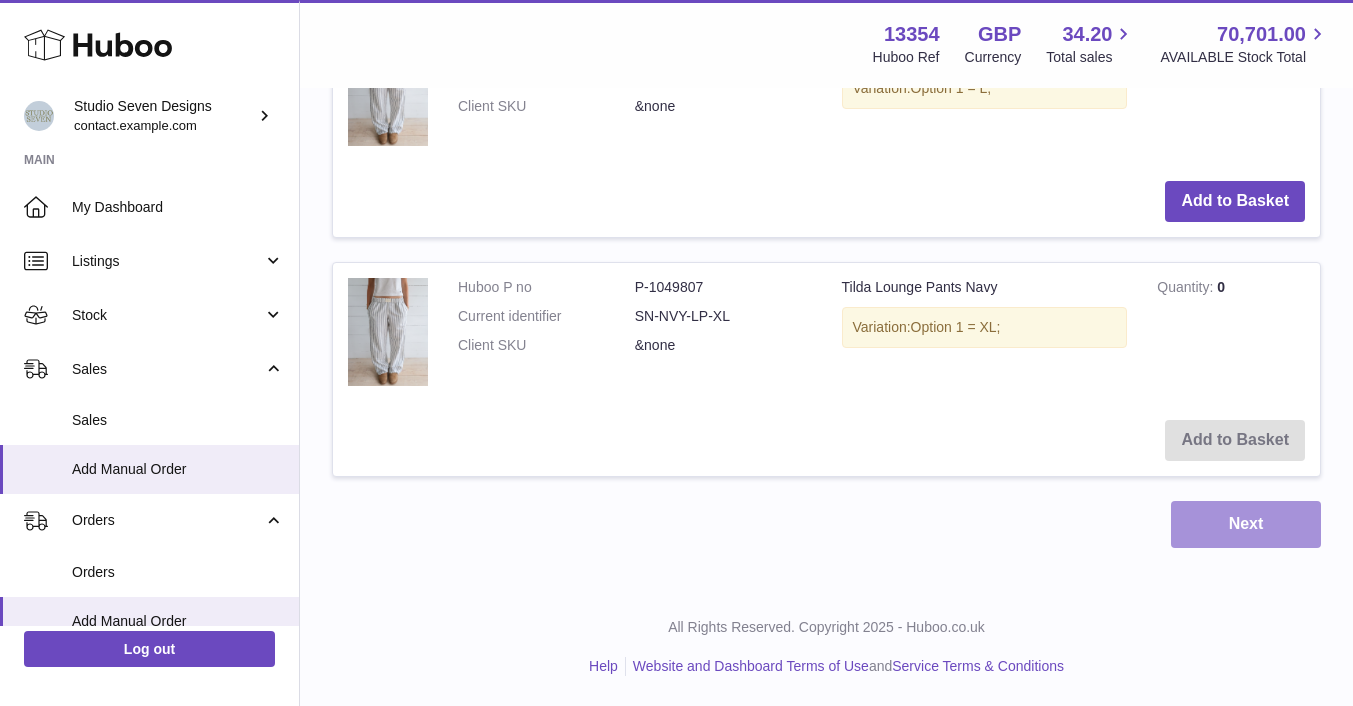 click on "Next" at bounding box center [1246, 524] 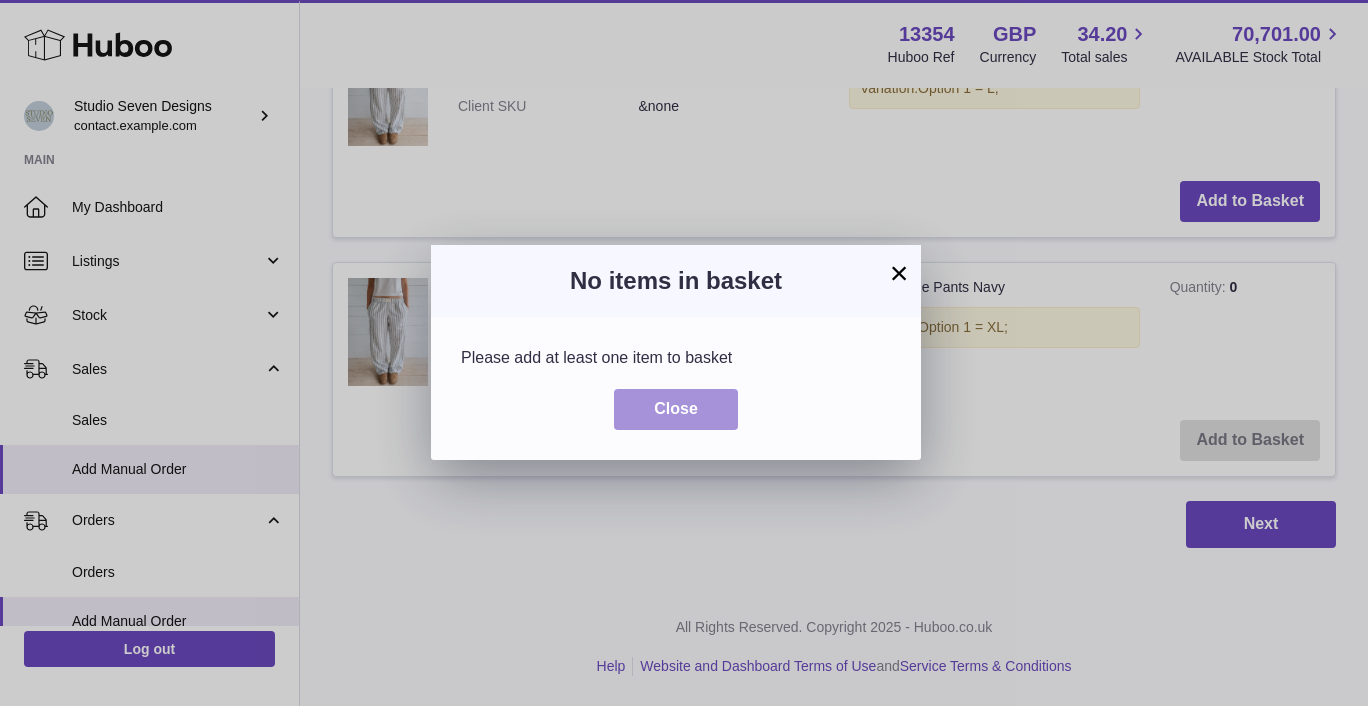 click on "Close" at bounding box center [676, 408] 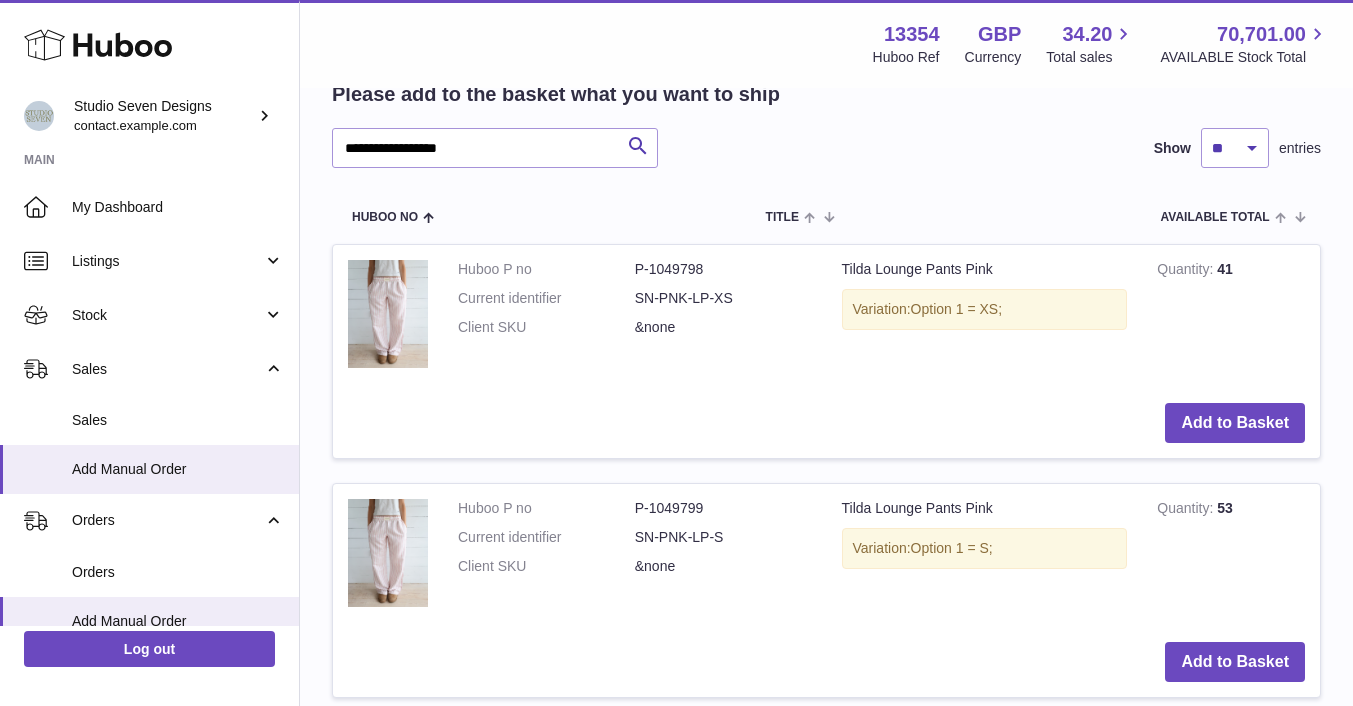 scroll, scrollTop: 0, scrollLeft: 0, axis: both 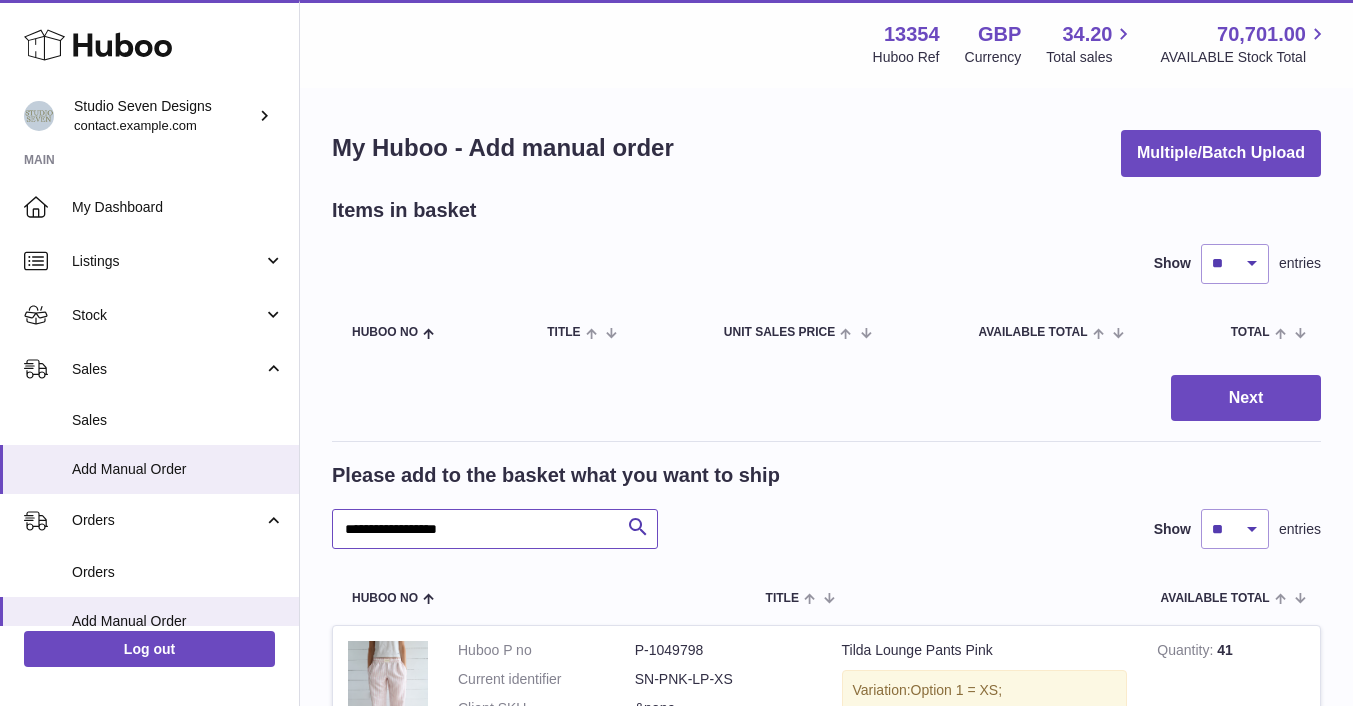 click on "**********" at bounding box center [495, 529] 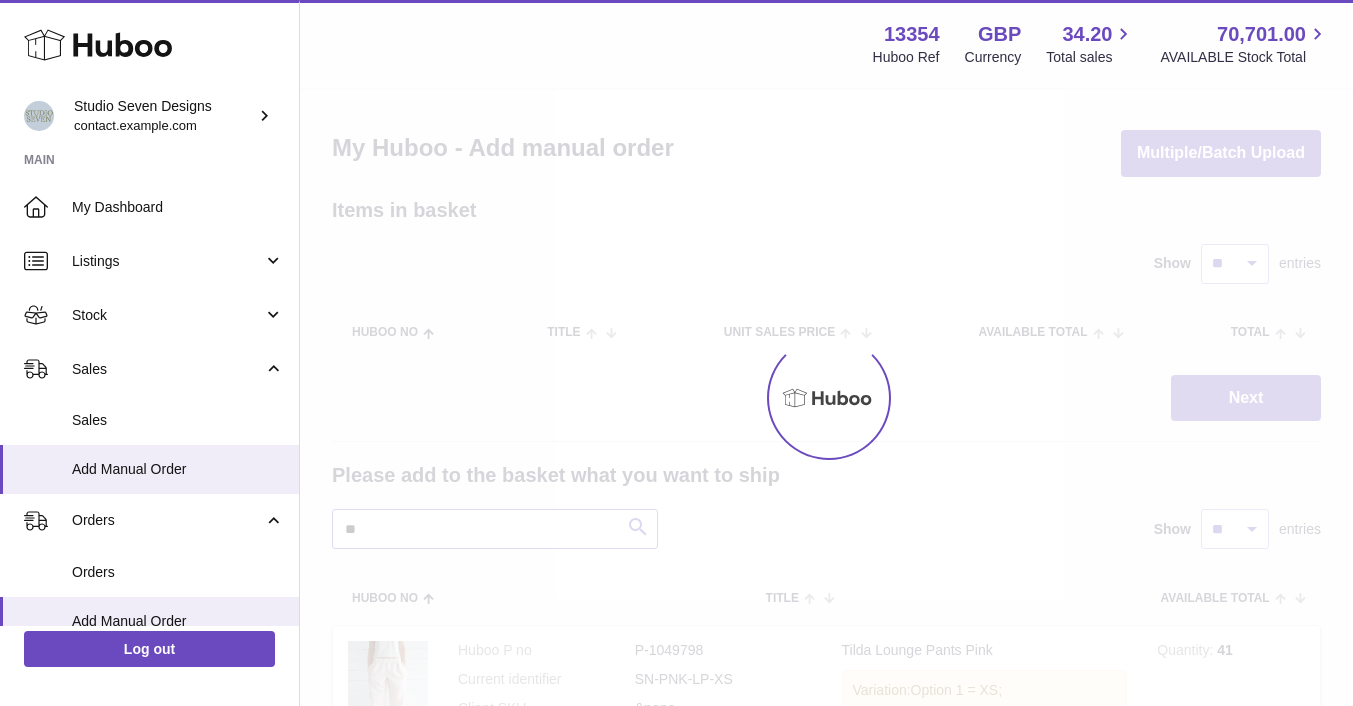 type on "*" 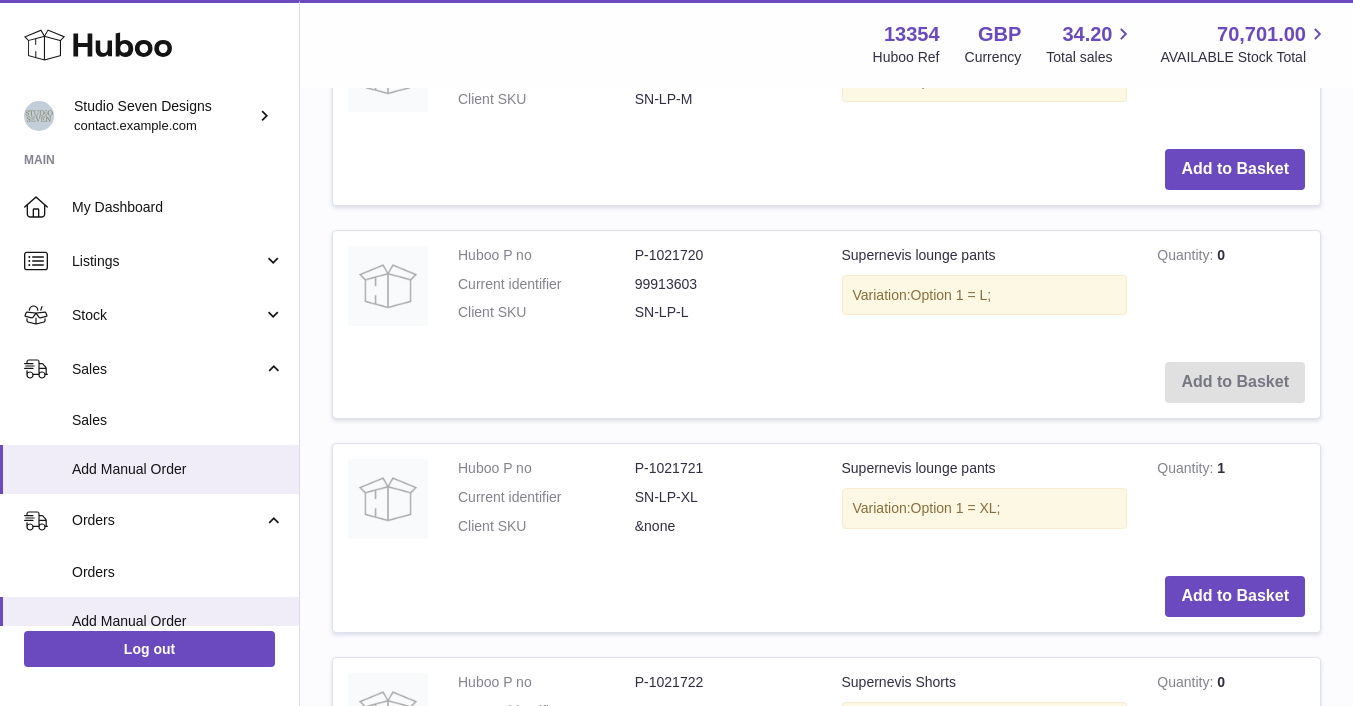 scroll, scrollTop: 1038, scrollLeft: 0, axis: vertical 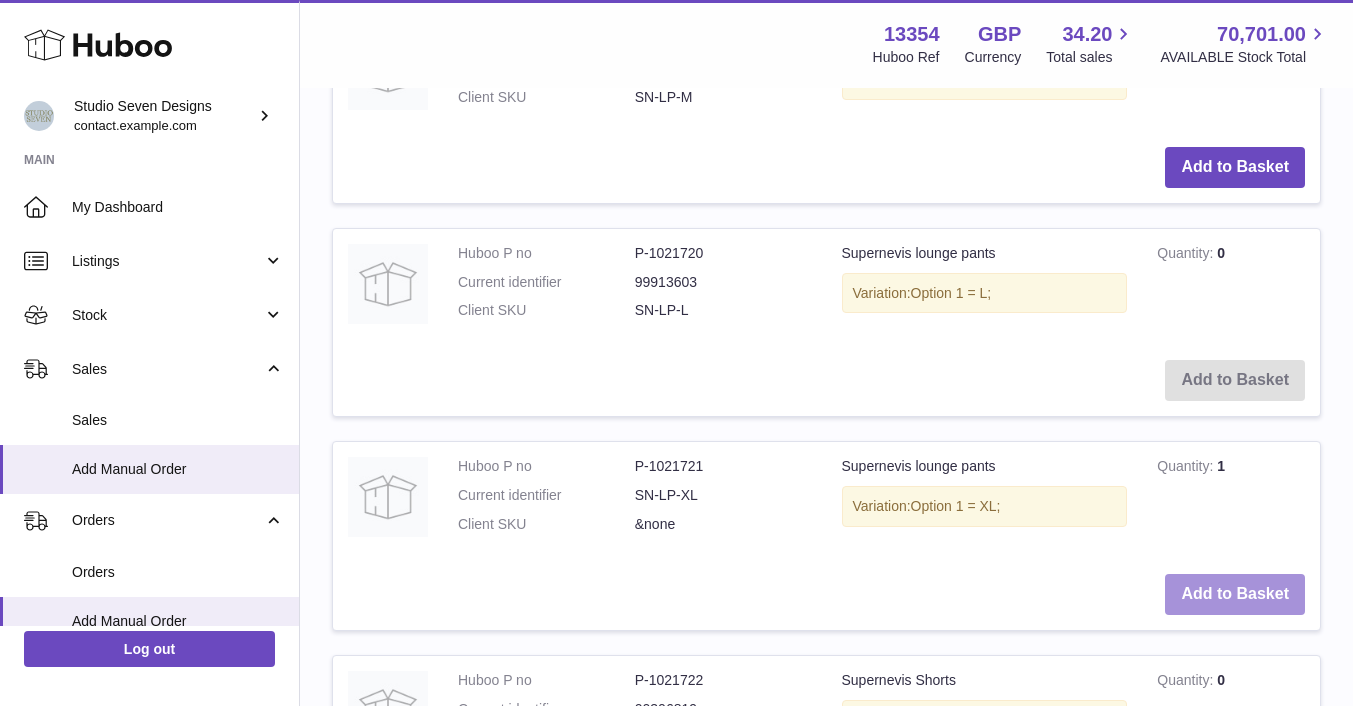 type on "*****" 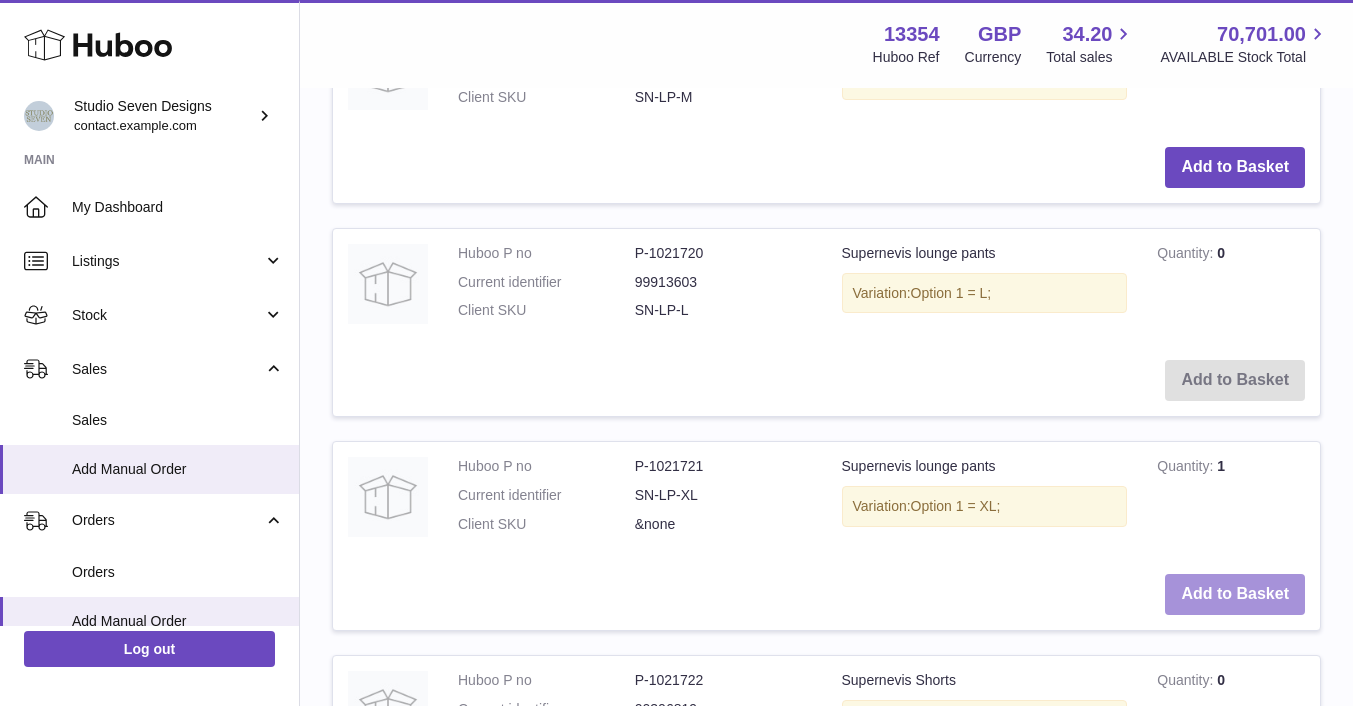 click on "Add to Basket" at bounding box center (1235, 594) 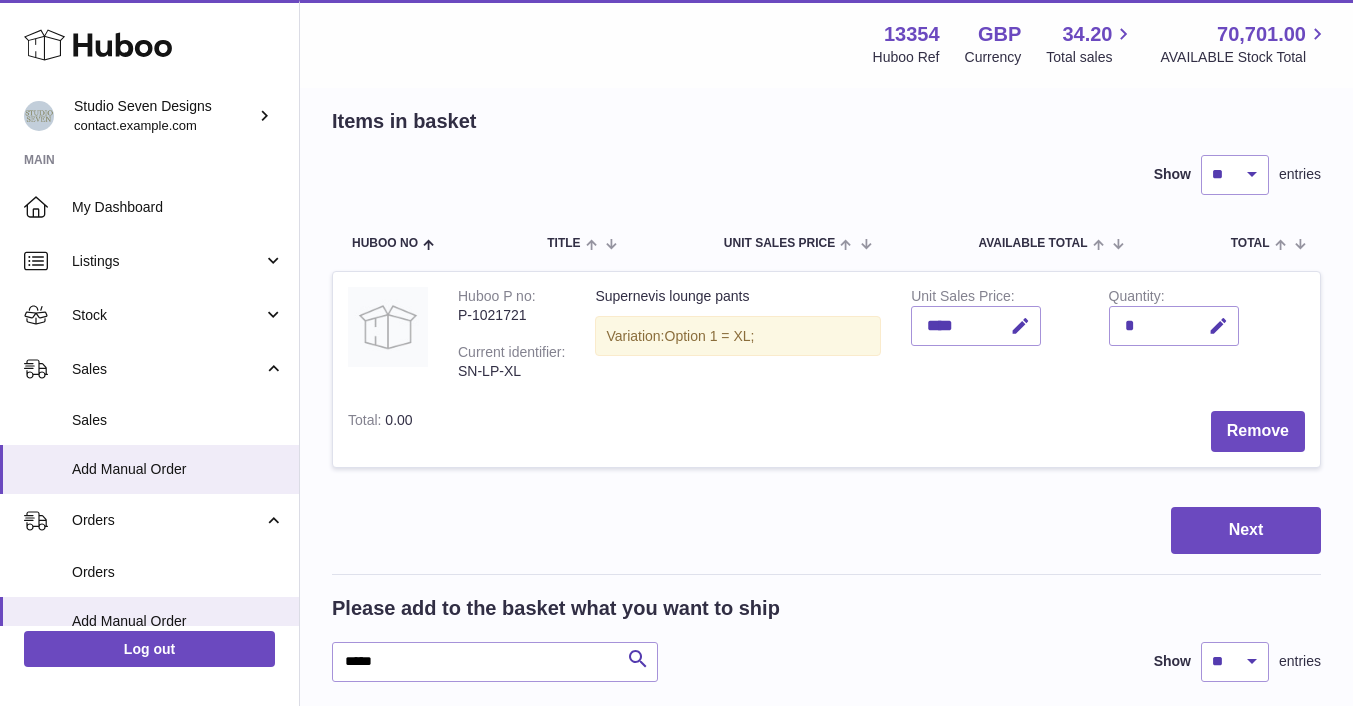 scroll, scrollTop: 0, scrollLeft: 0, axis: both 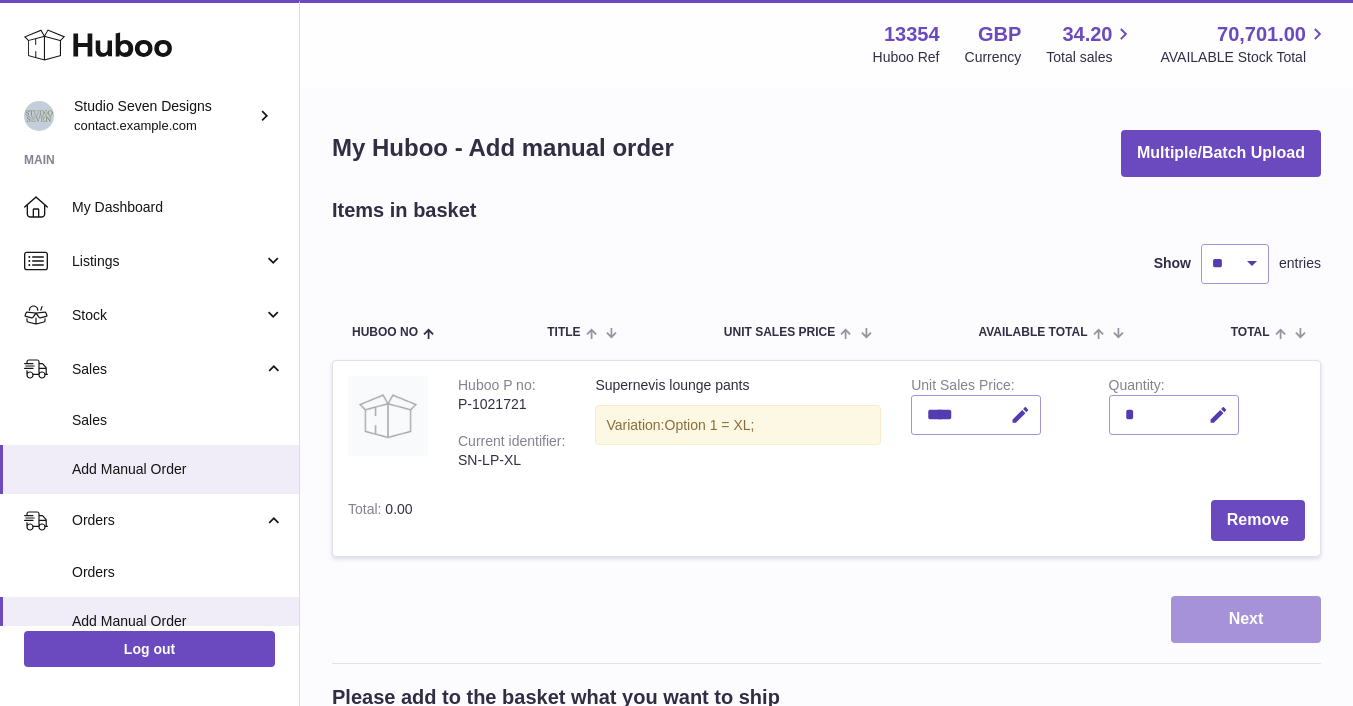 click on "Next" at bounding box center [1246, 619] 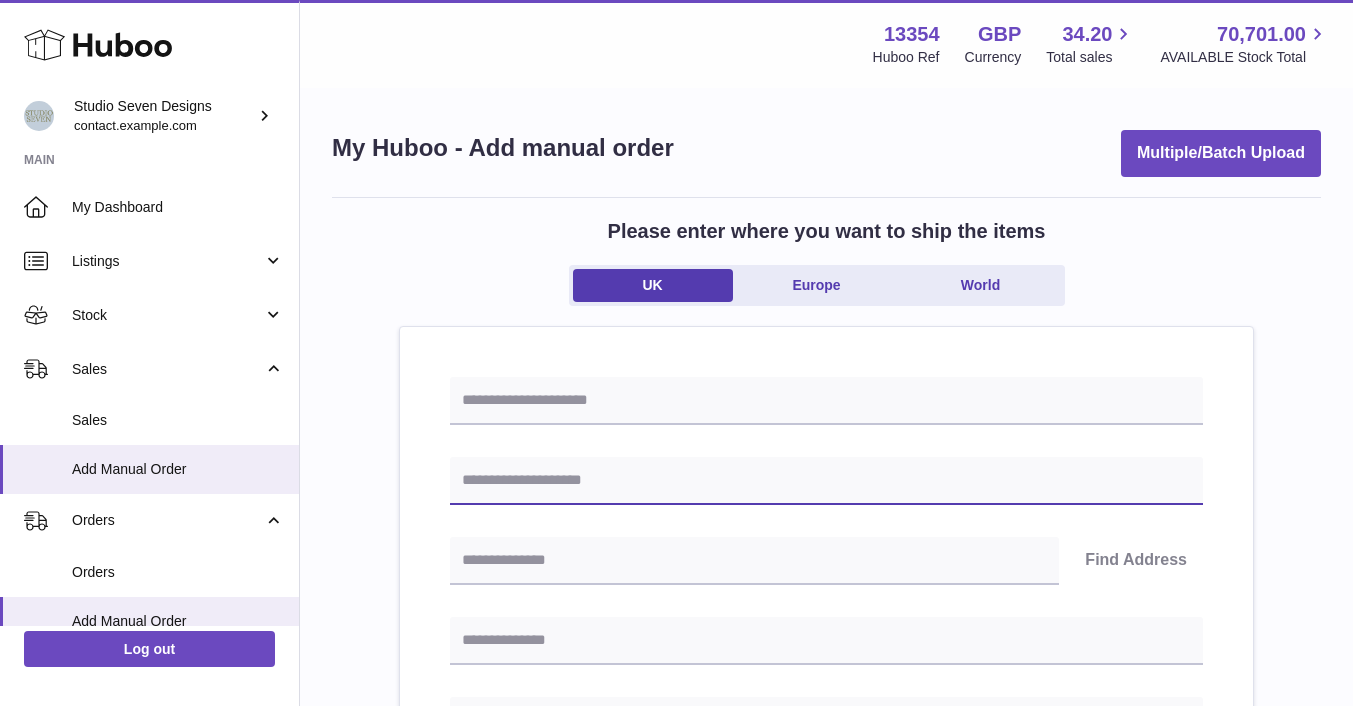 click at bounding box center (826, 481) 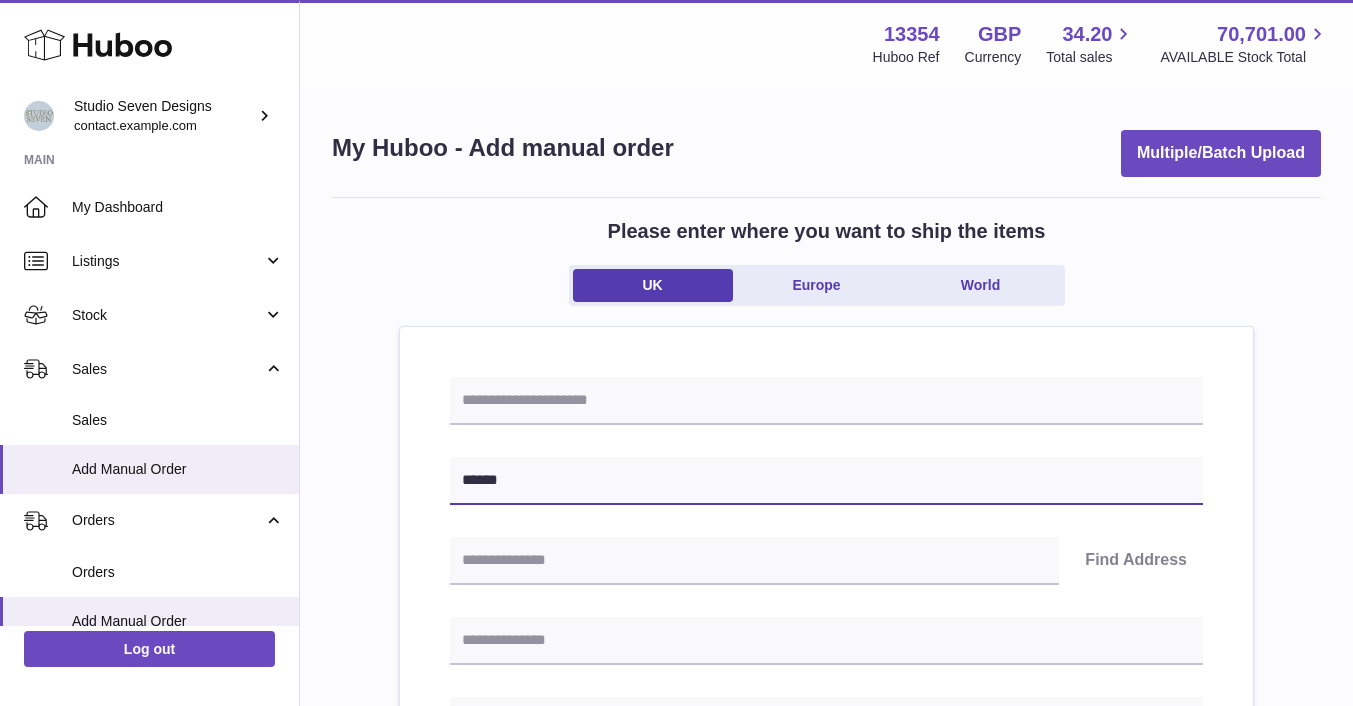 type on "******" 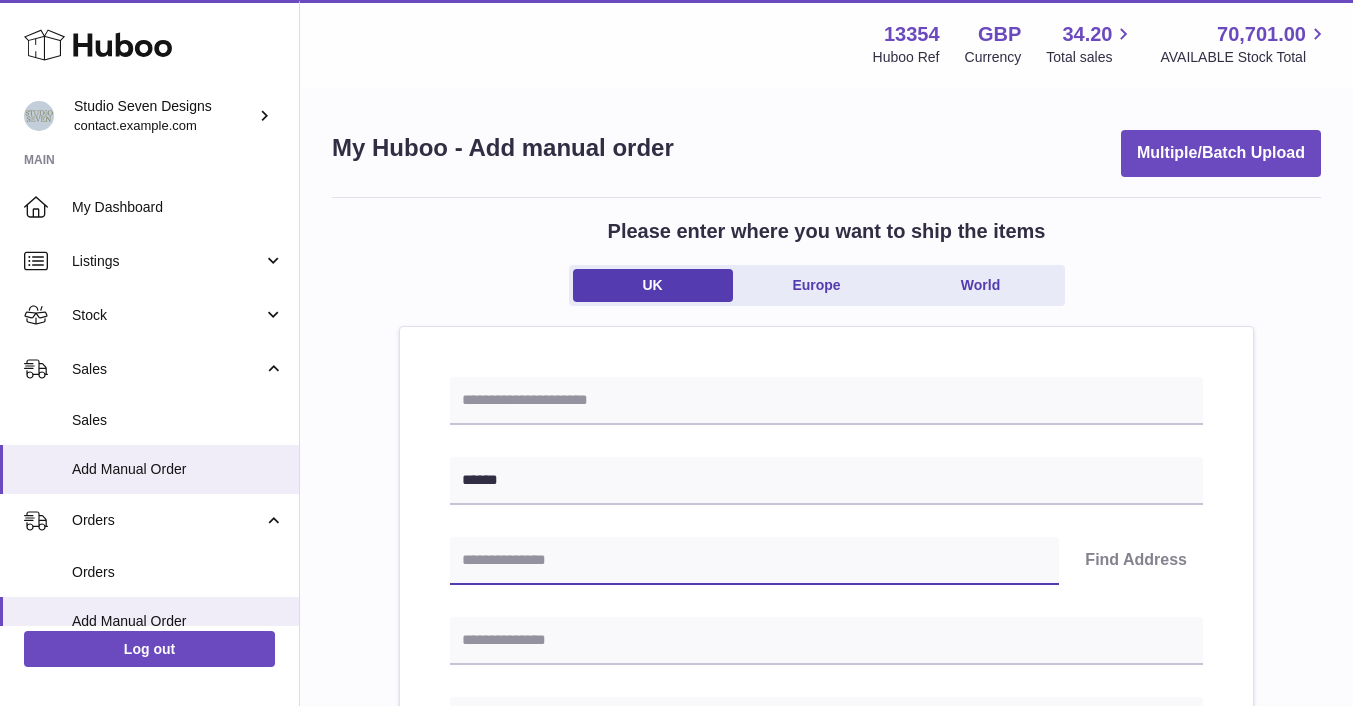 click at bounding box center [754, 561] 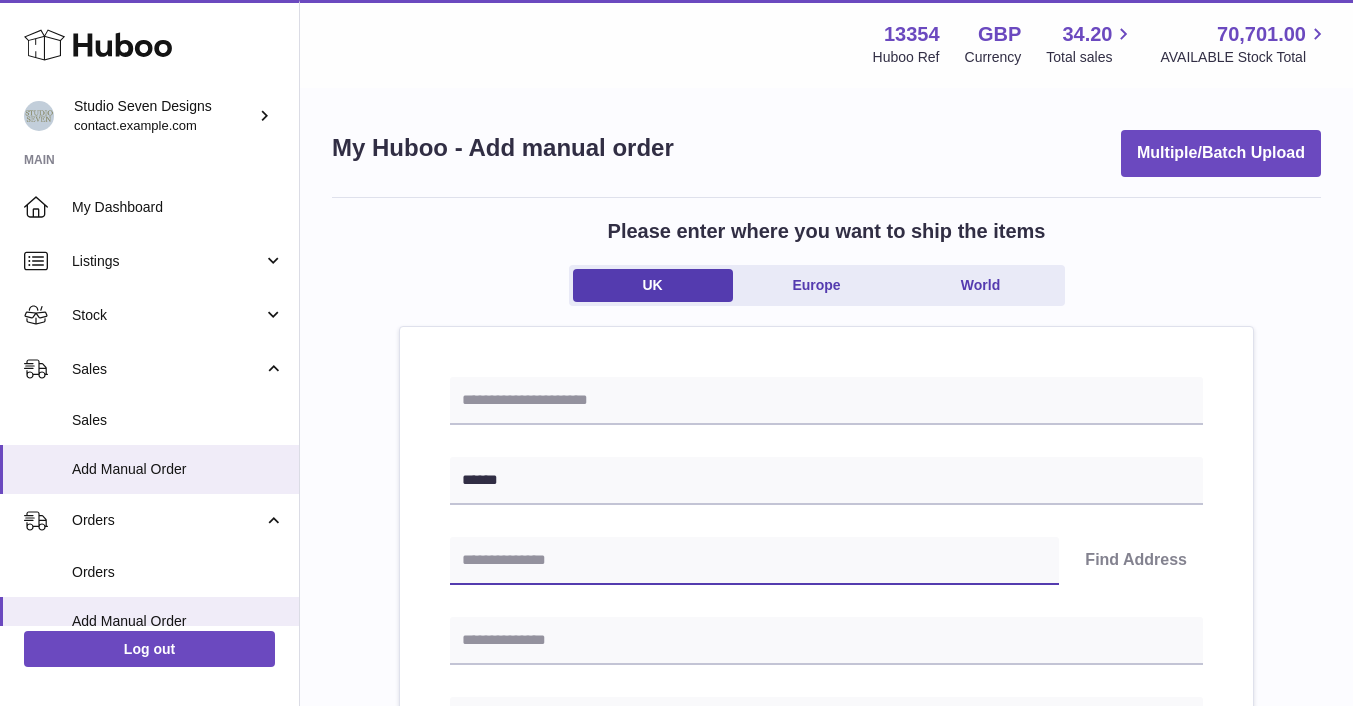 type on "********" 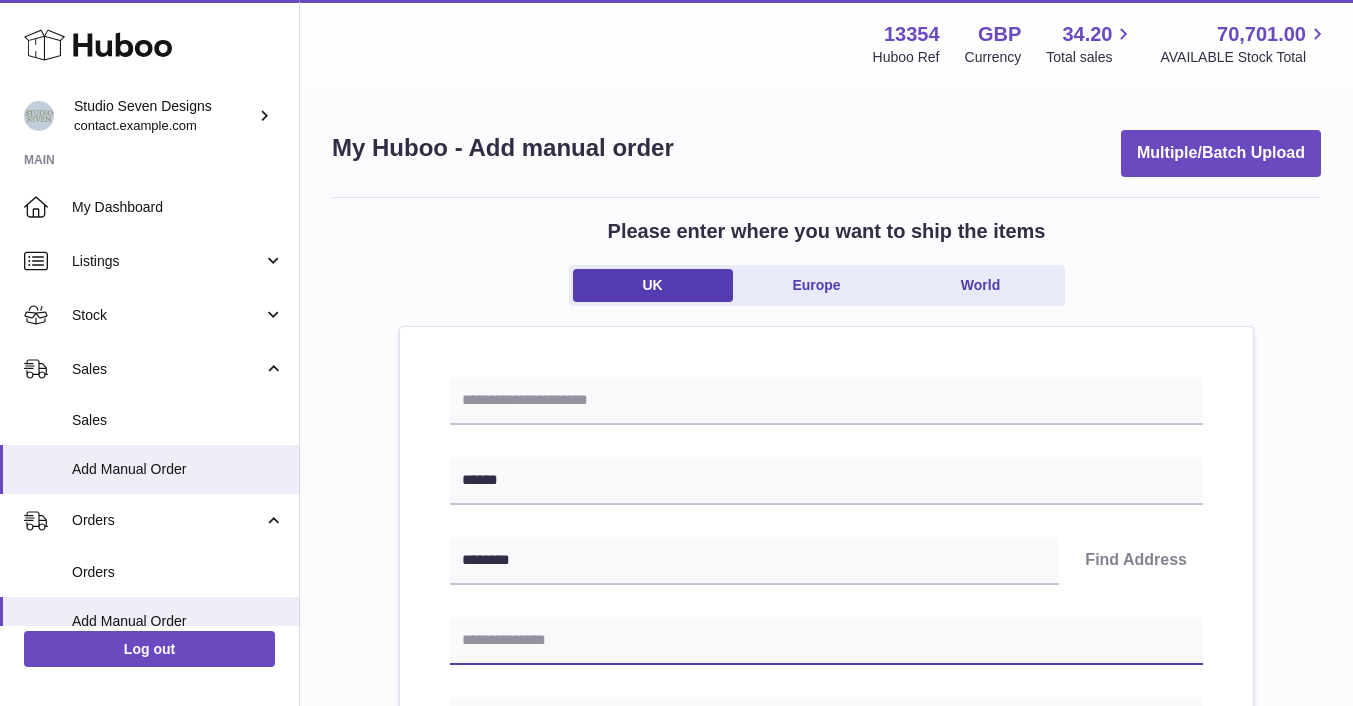 type on "**********" 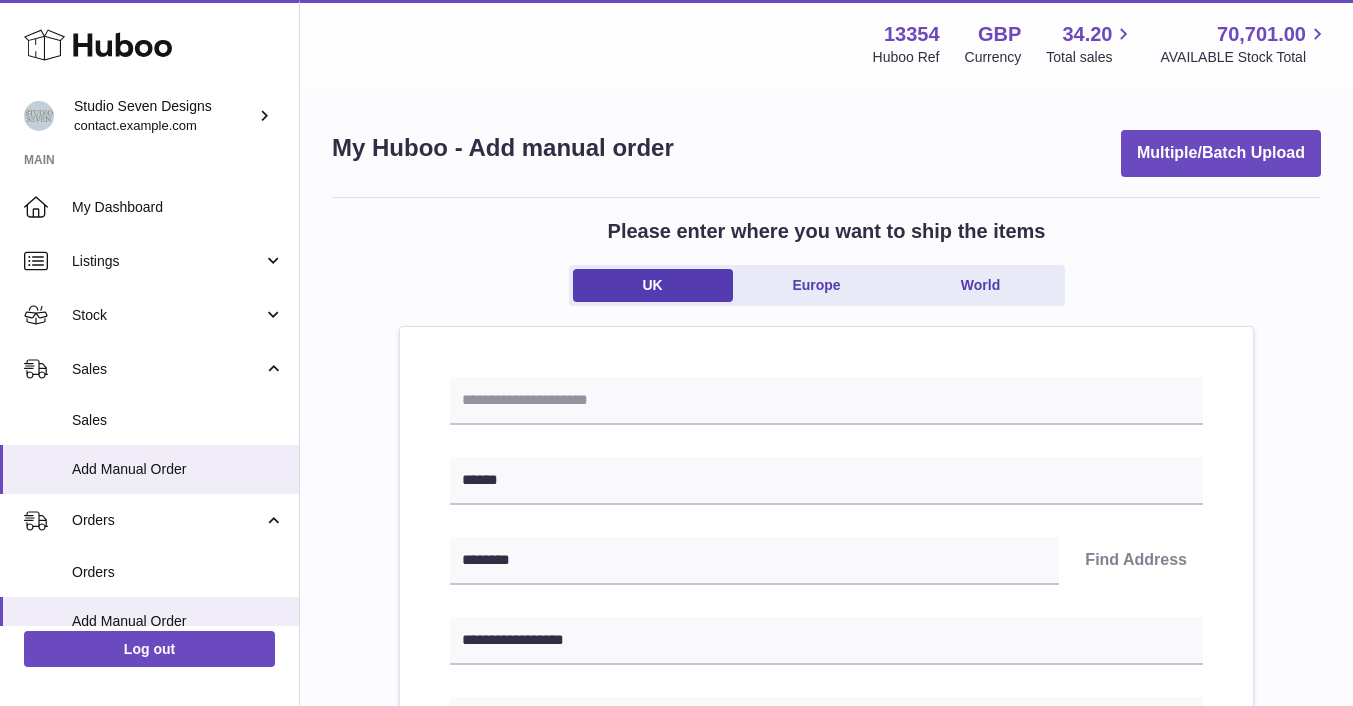 type on "**********" 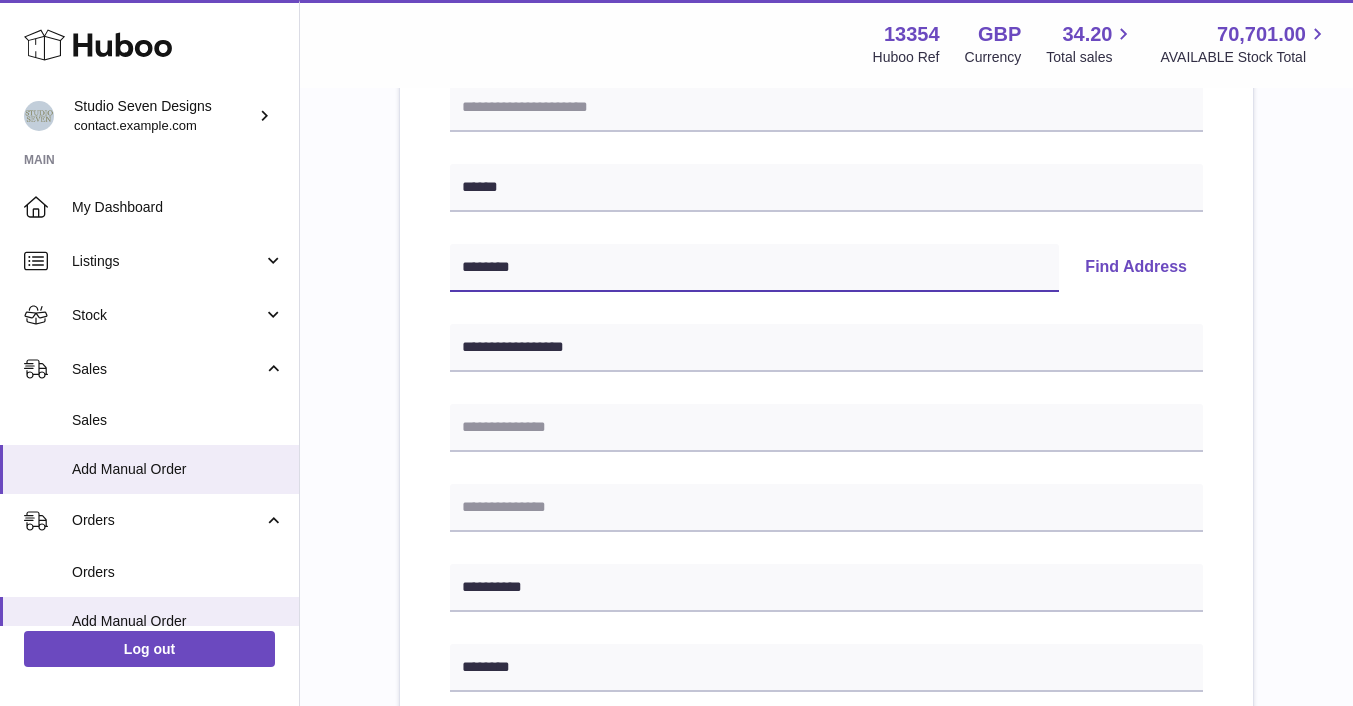 scroll, scrollTop: 301, scrollLeft: 0, axis: vertical 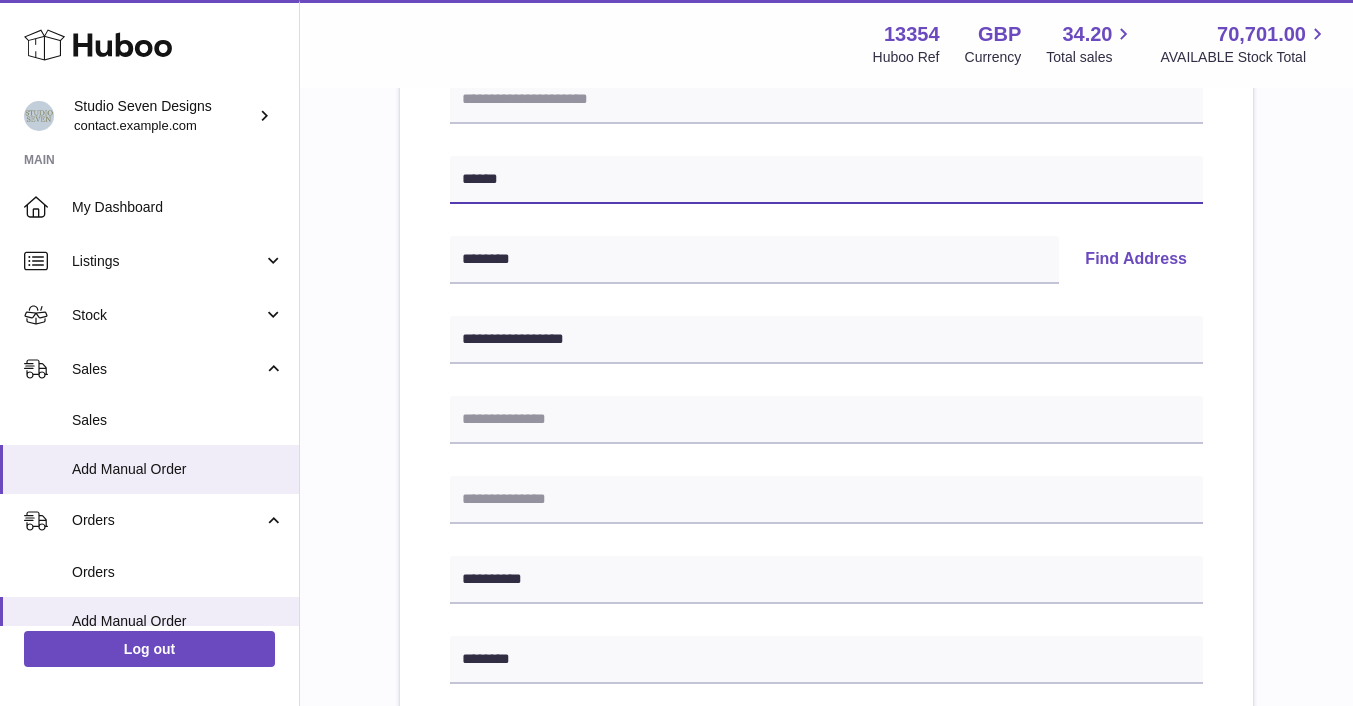 click on "******" at bounding box center (826, 180) 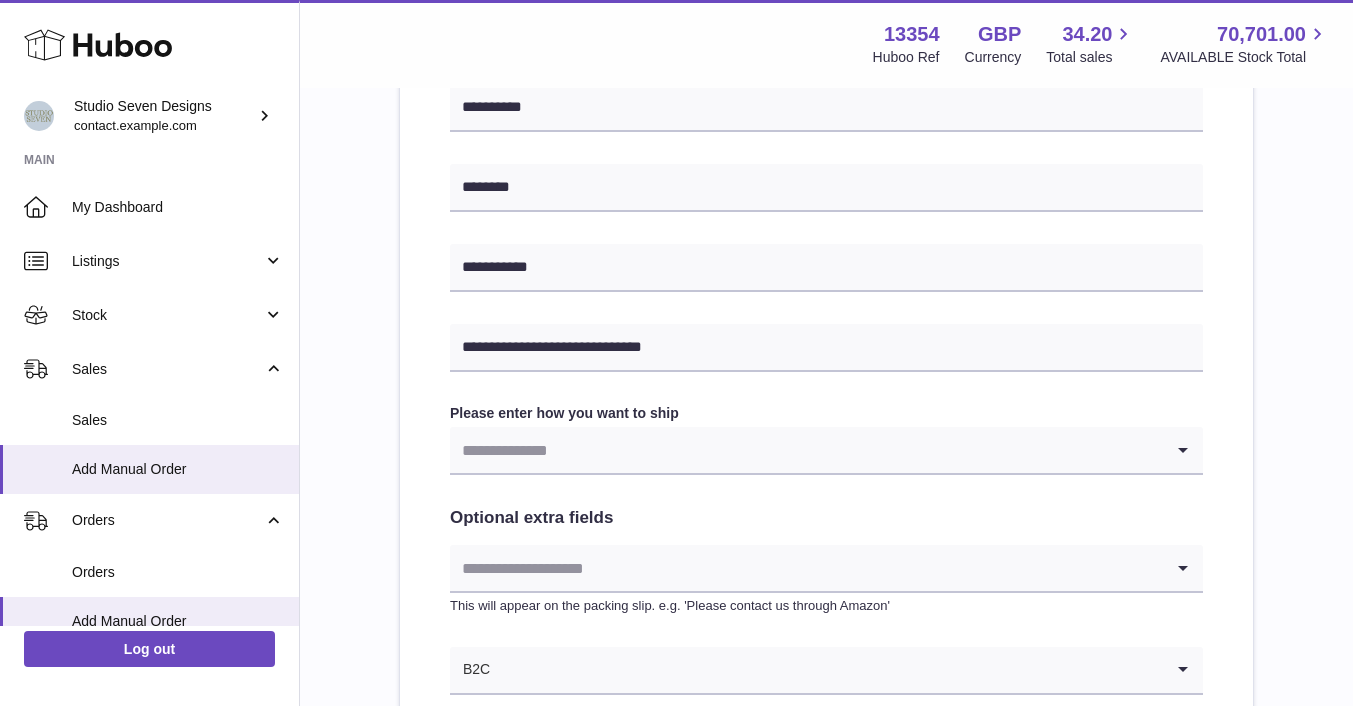 scroll, scrollTop: 774, scrollLeft: 0, axis: vertical 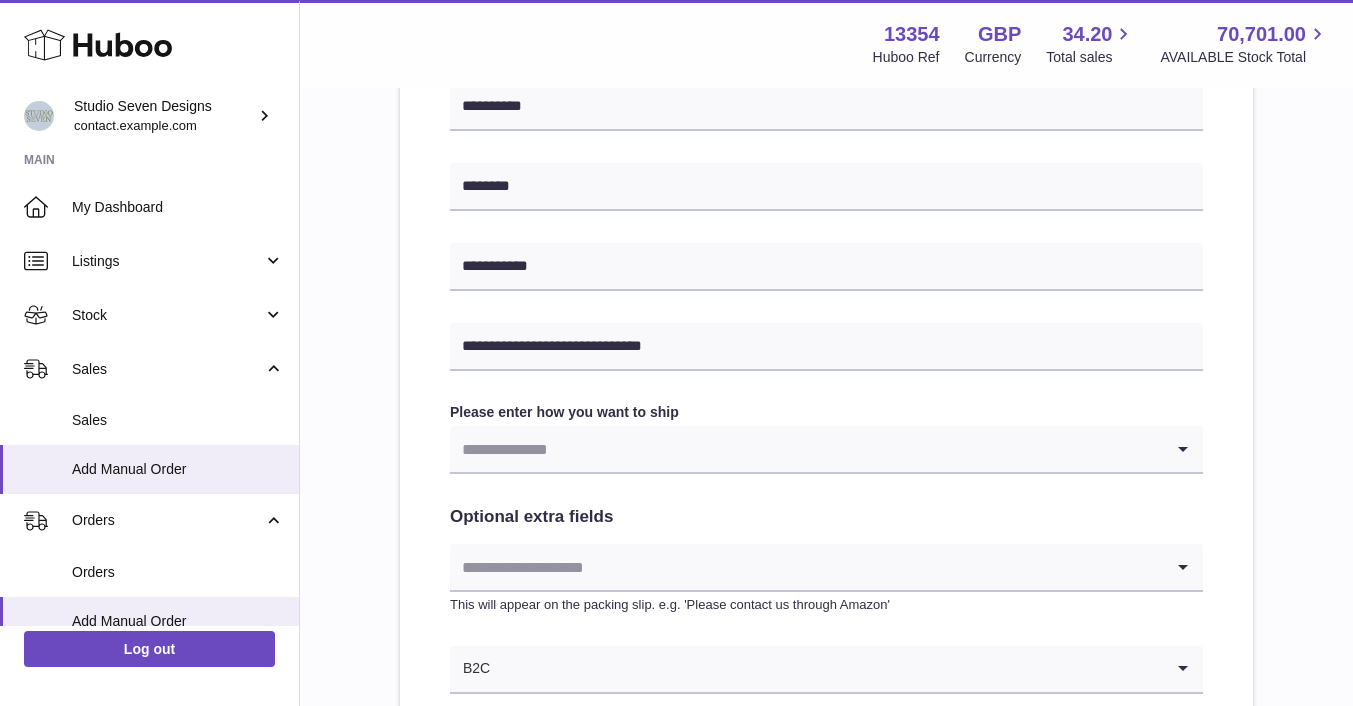 type on "**********" 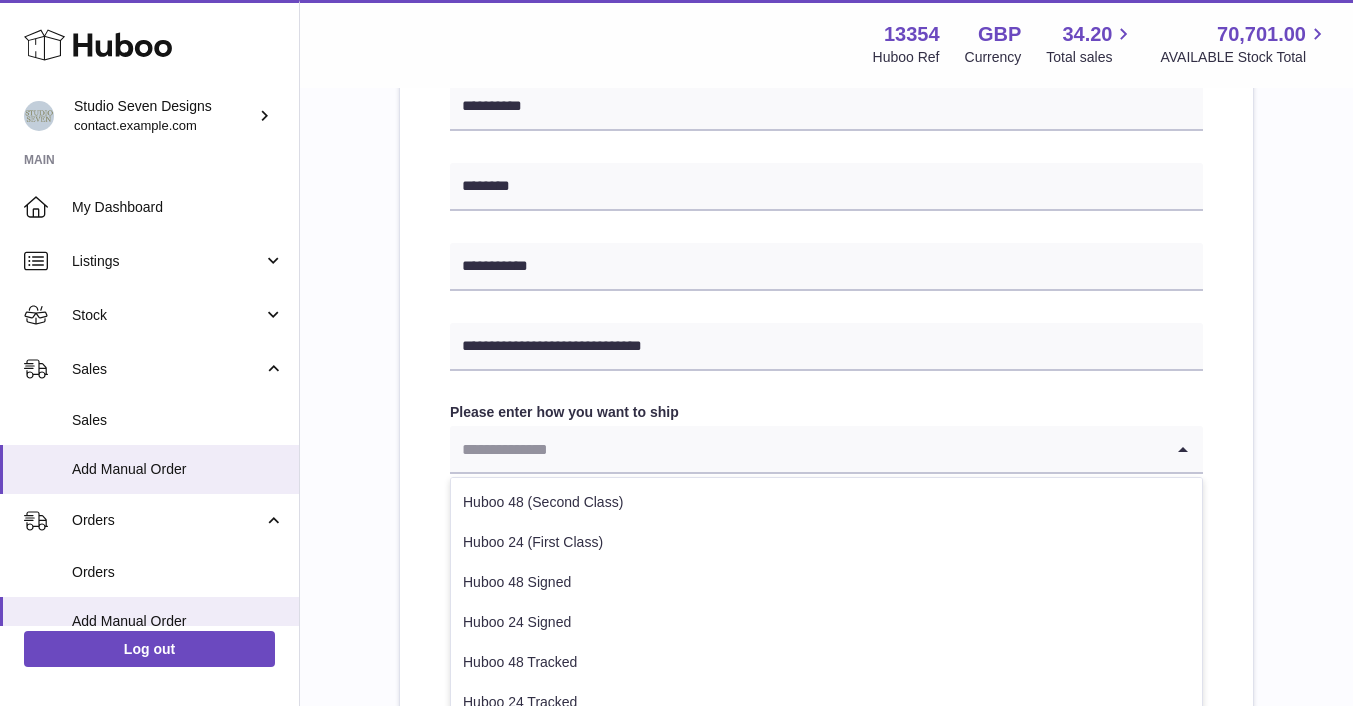click at bounding box center [806, 449] 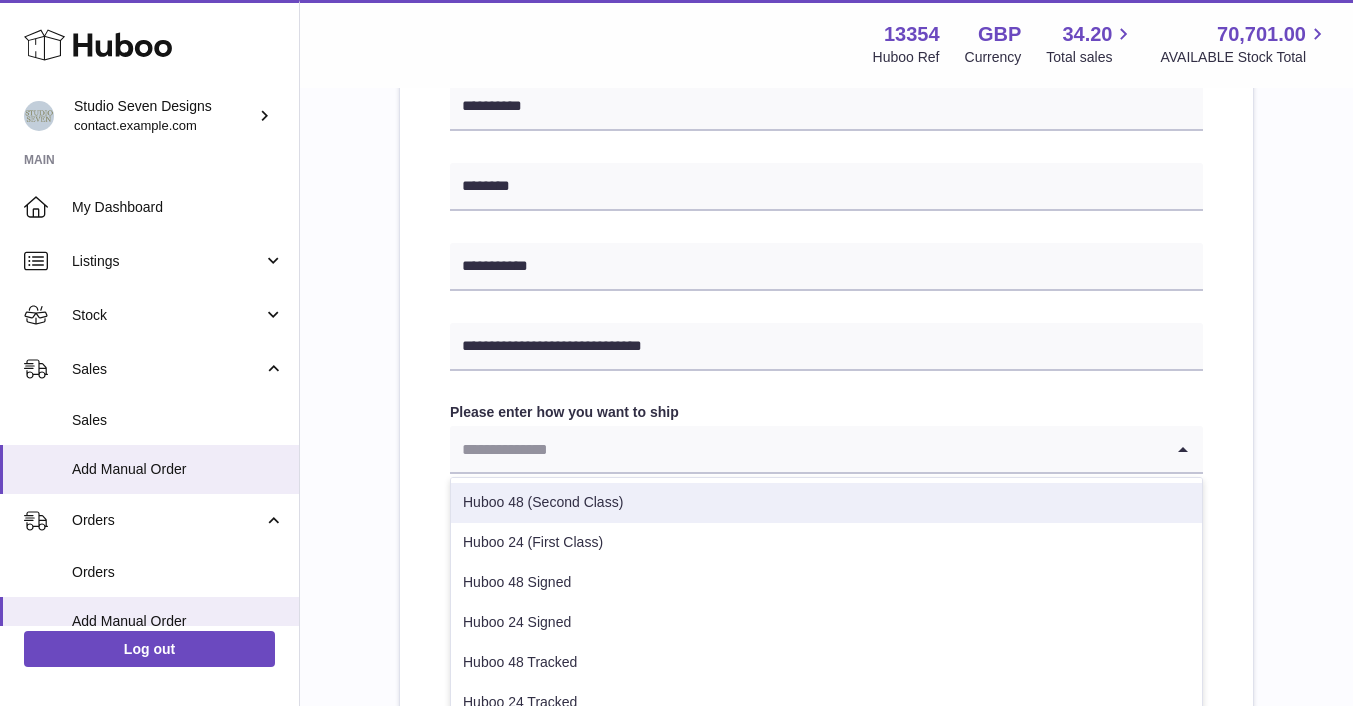 click on "Huboo 48 (Second Class)" at bounding box center (826, 503) 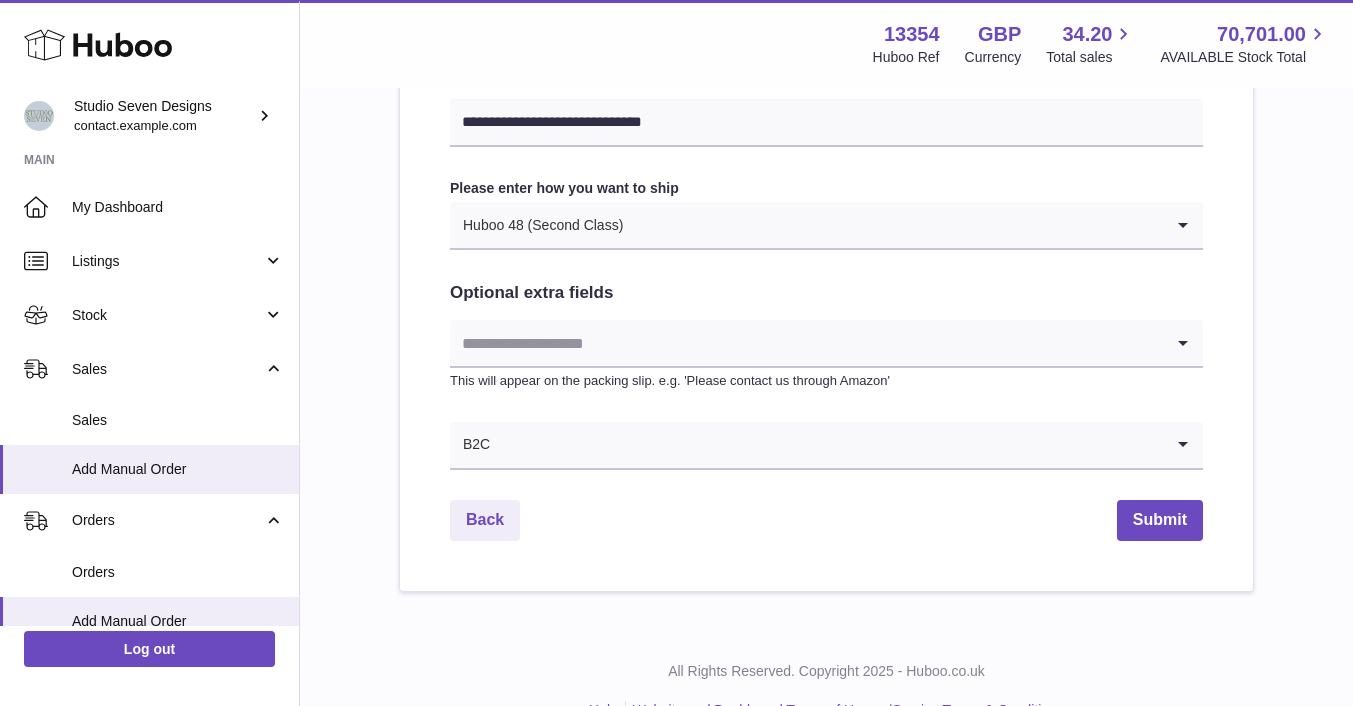 scroll, scrollTop: 1000, scrollLeft: 0, axis: vertical 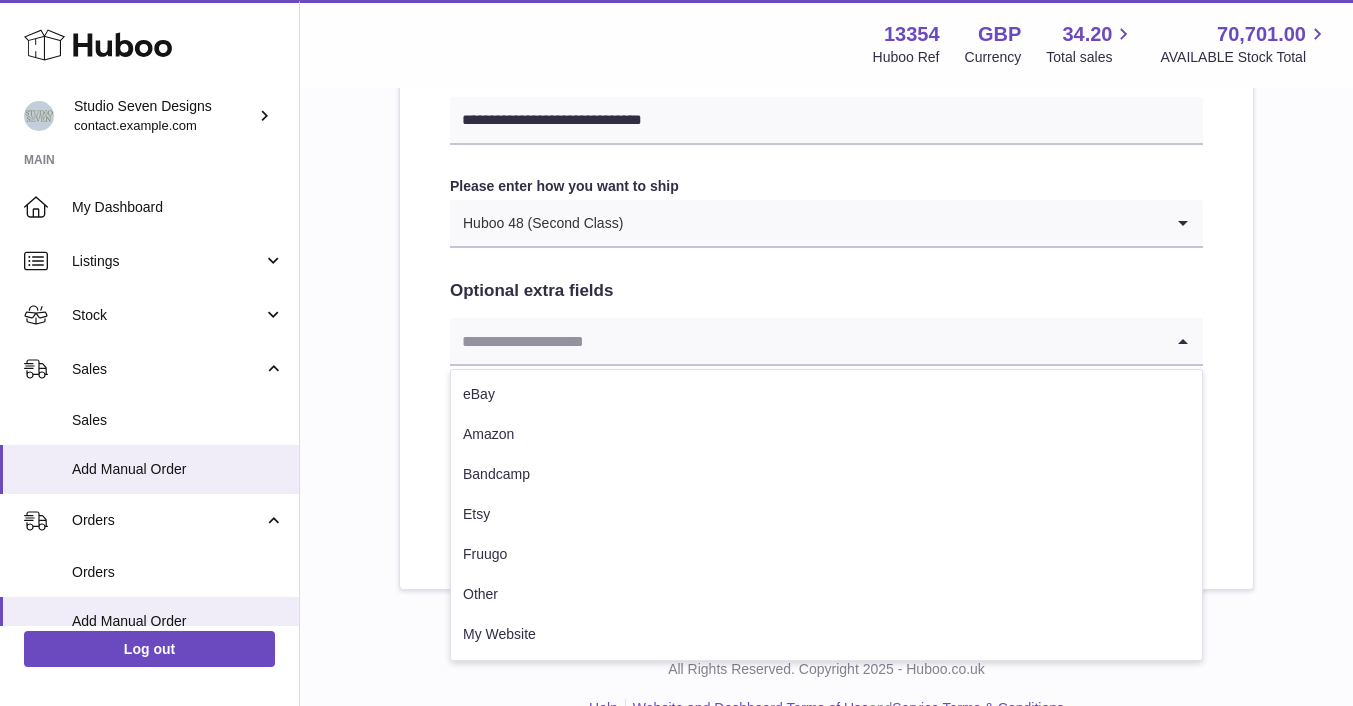 click at bounding box center [806, 341] 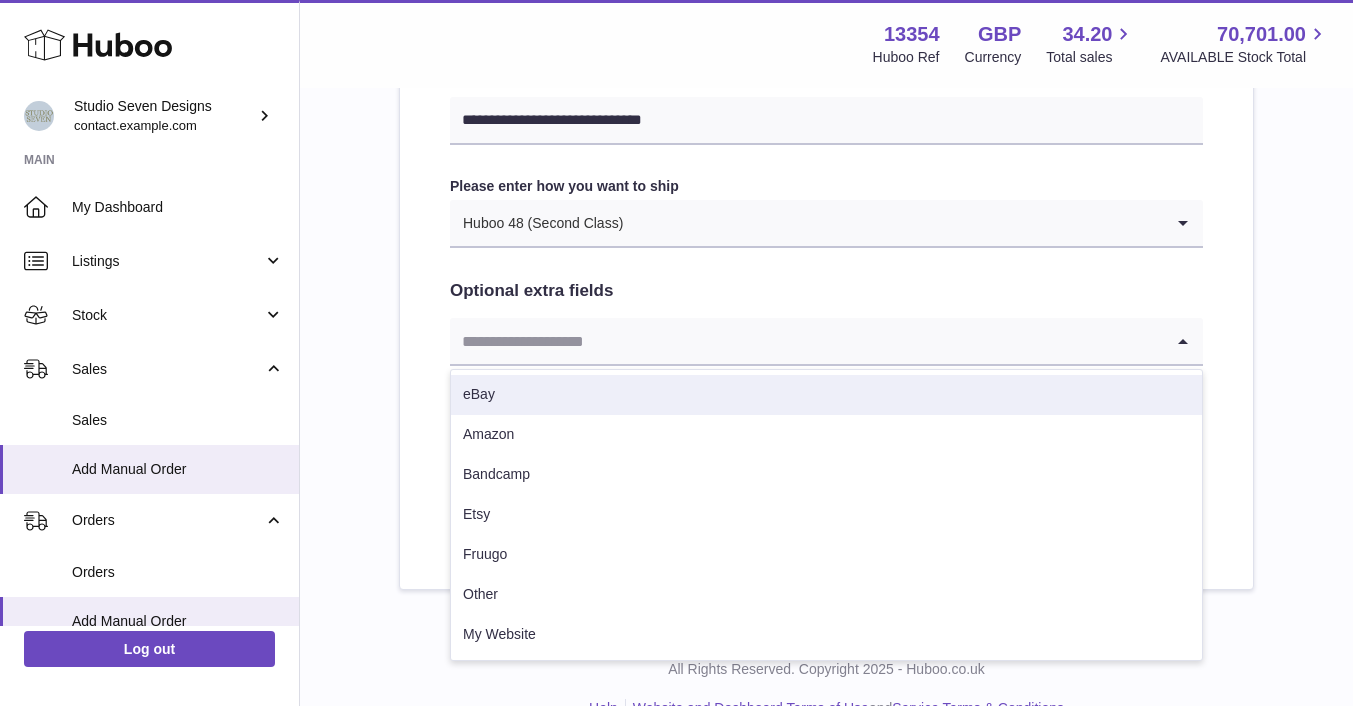 click at bounding box center (806, 341) 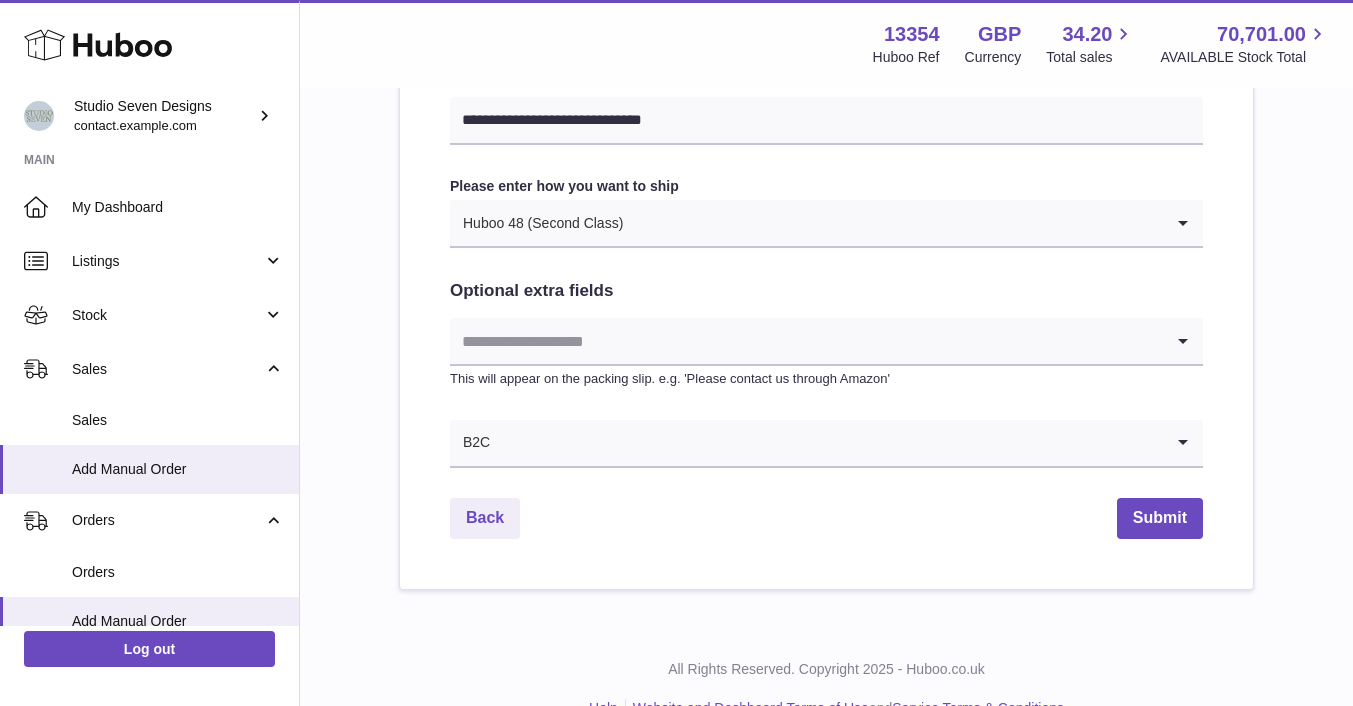 click on "**********" at bounding box center [826, -78] 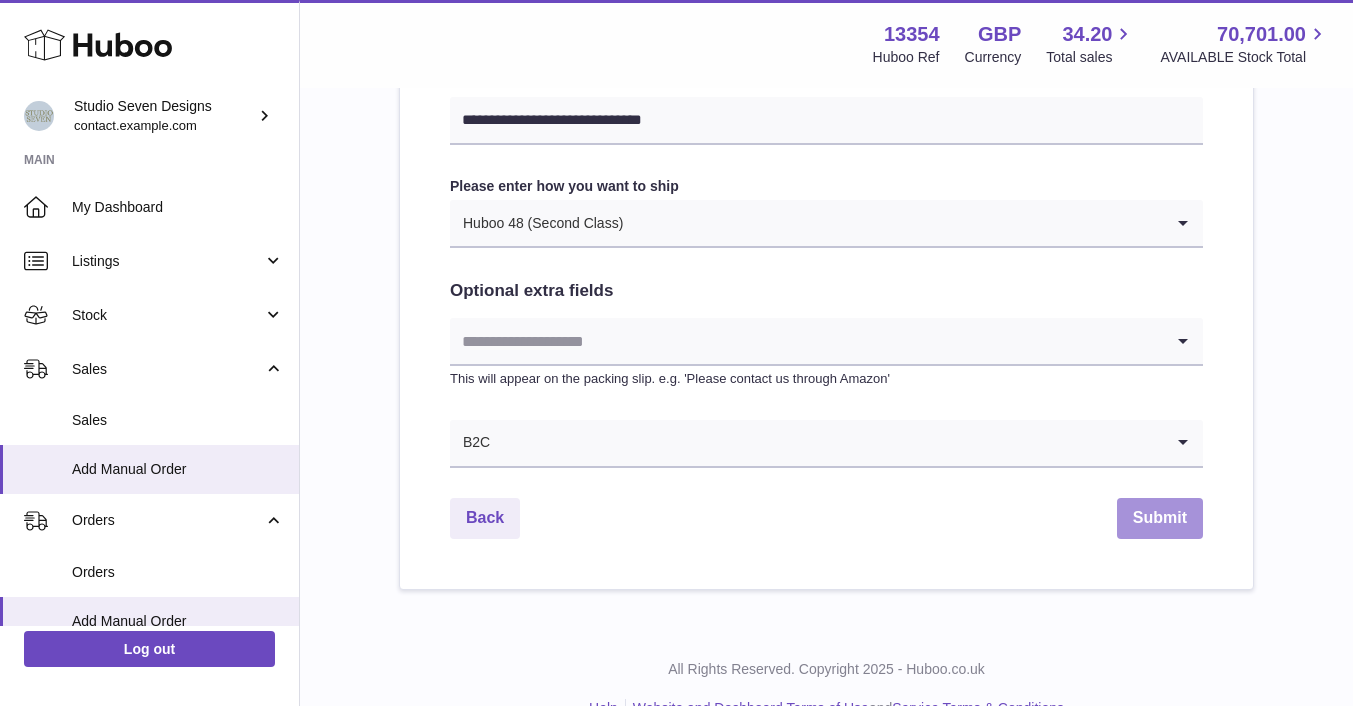 click on "Submit" at bounding box center (1160, 518) 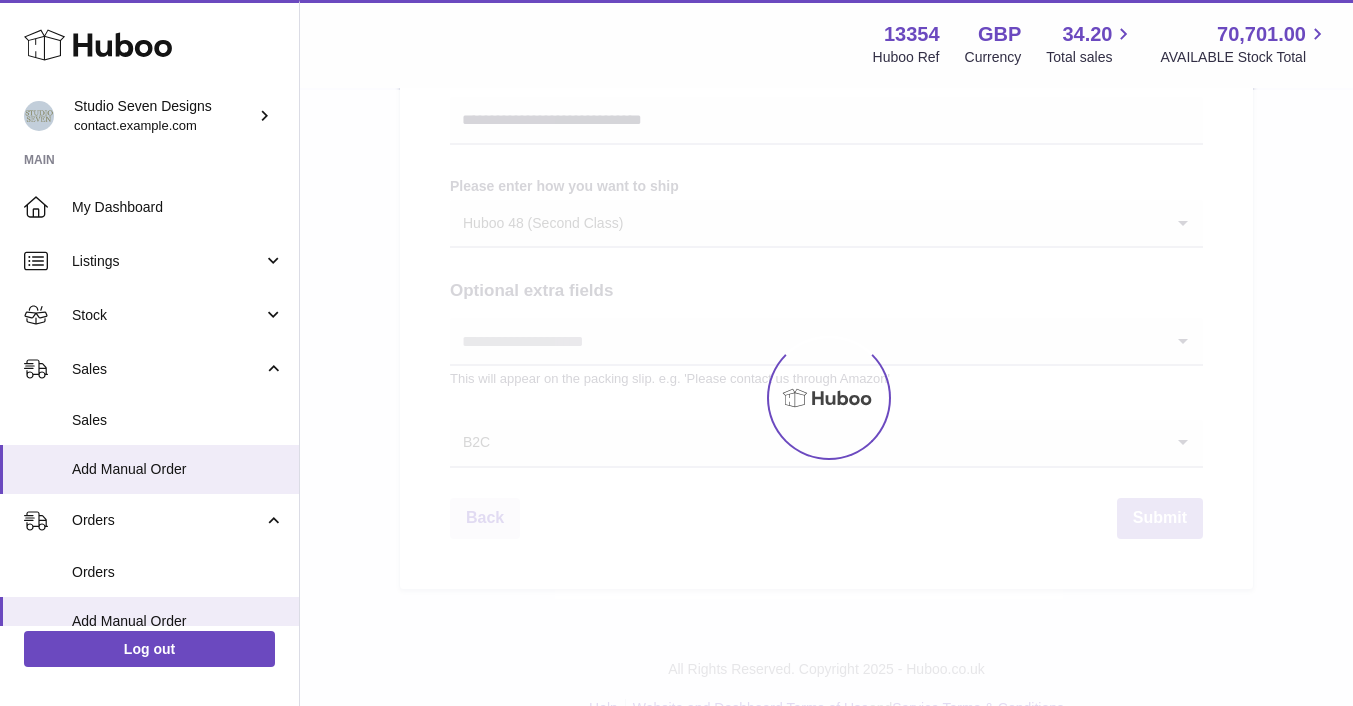 scroll, scrollTop: 0, scrollLeft: 0, axis: both 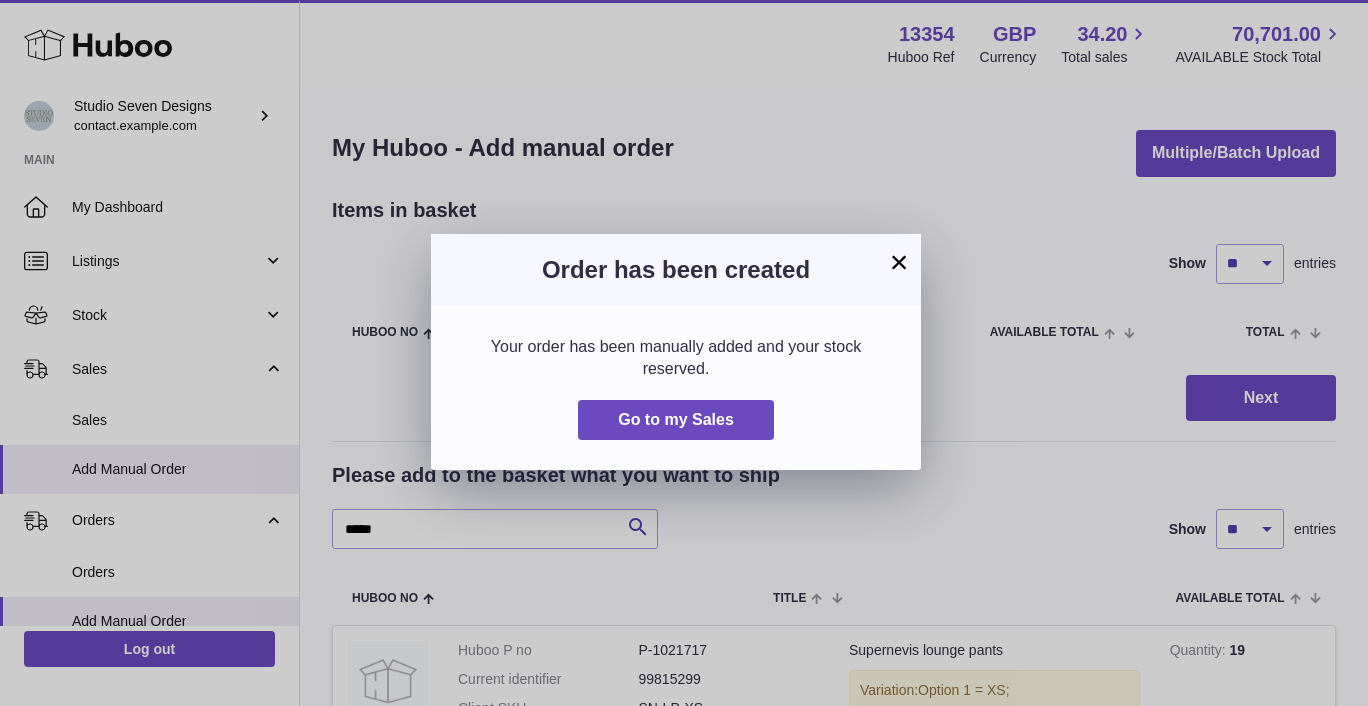click on "×" at bounding box center [899, 262] 